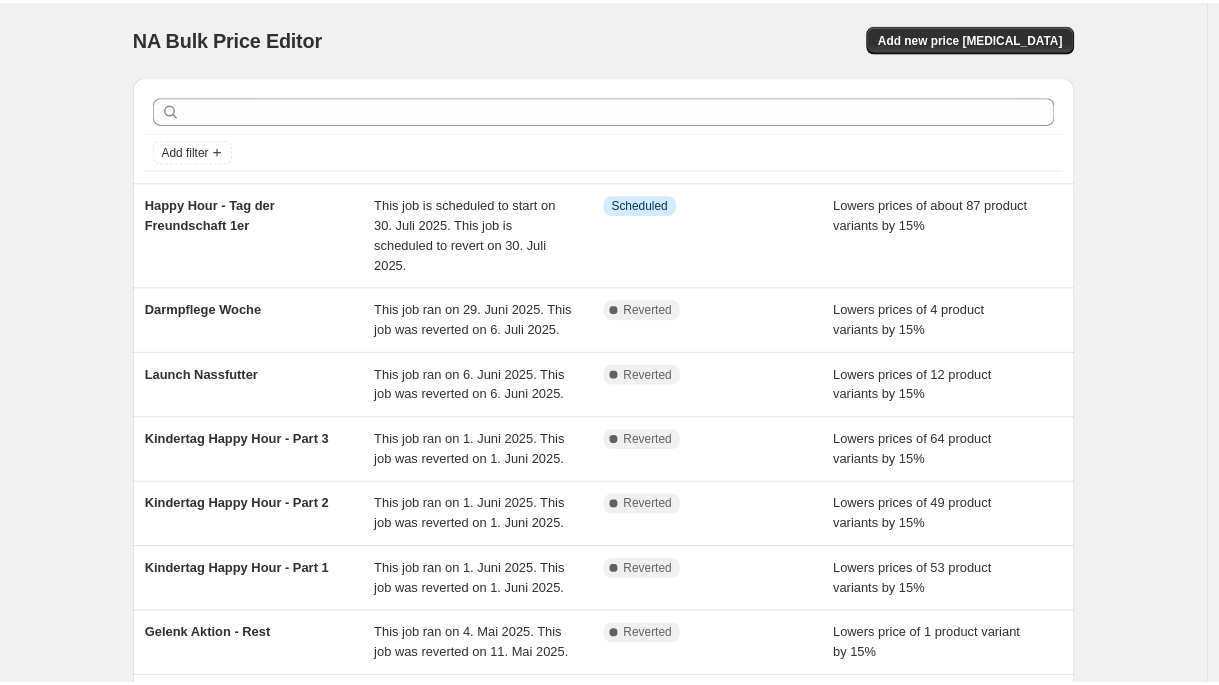 scroll, scrollTop: 0, scrollLeft: 0, axis: both 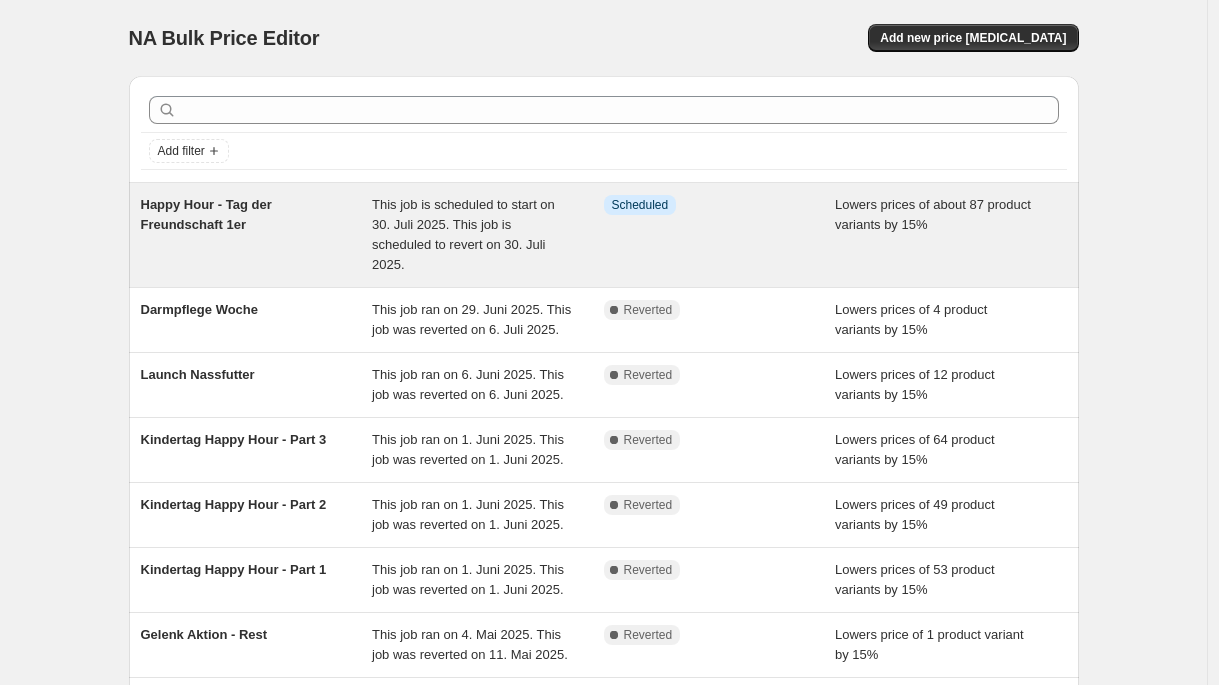 click on "Happy Hour - Tag der Freundschaft 1er" at bounding box center (257, 235) 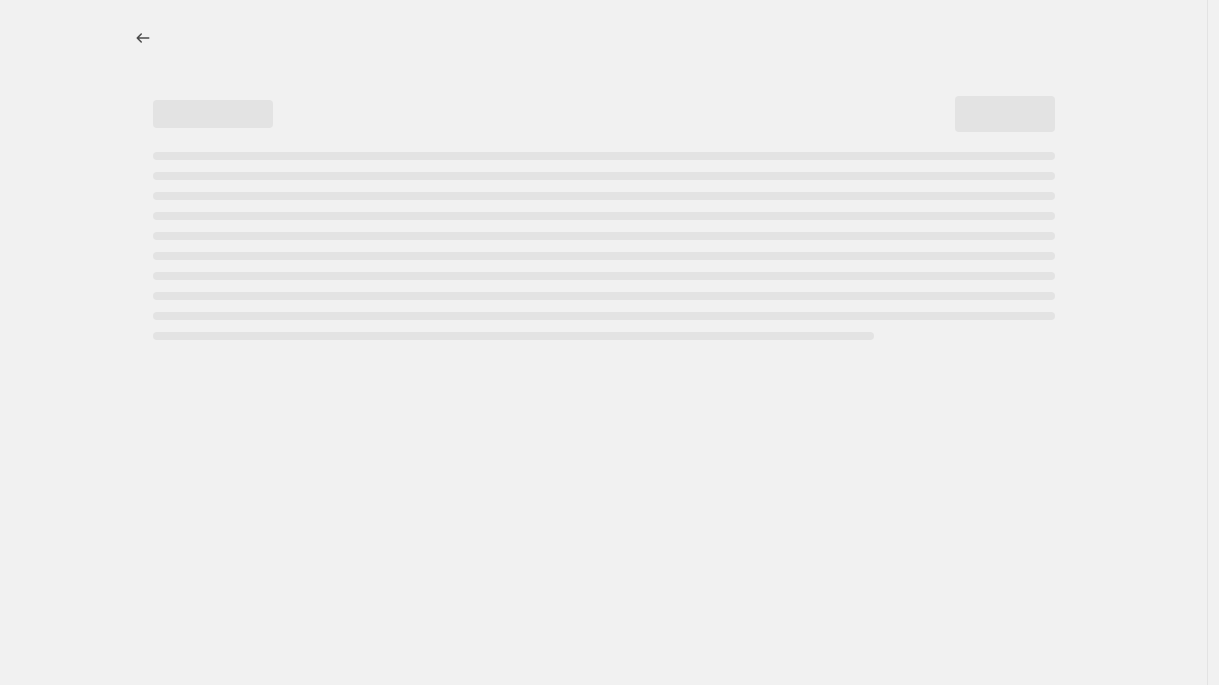select on "percentage" 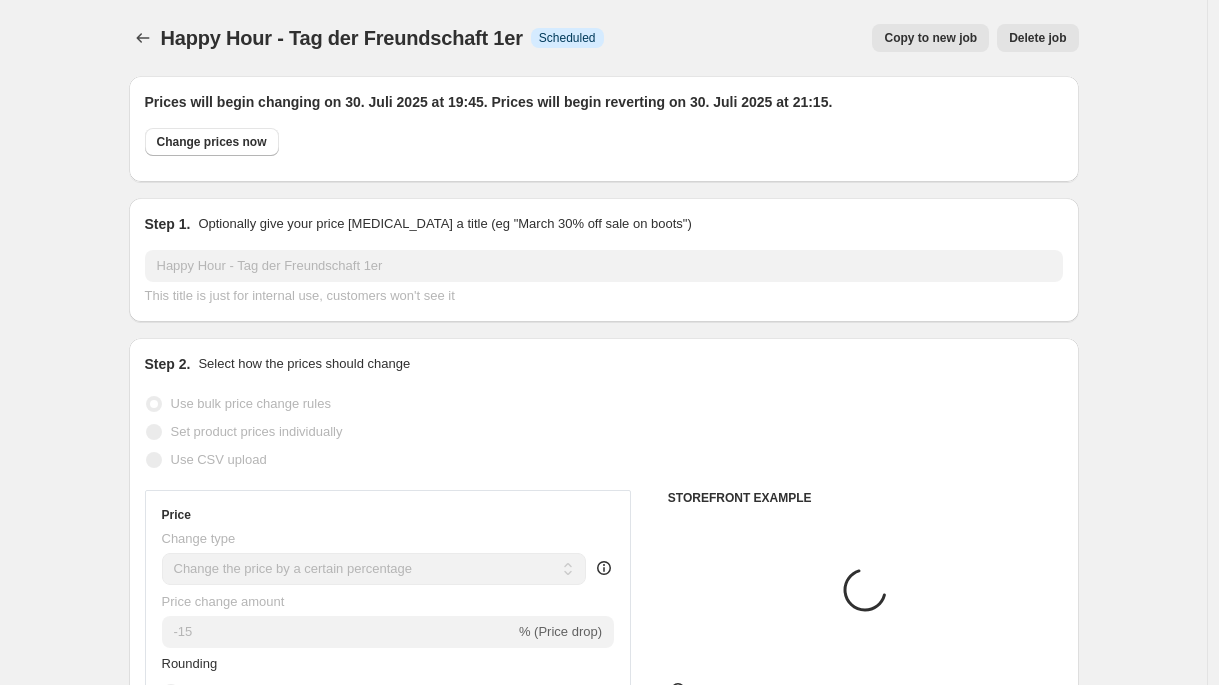 click on "Copy to new job" at bounding box center (930, 38) 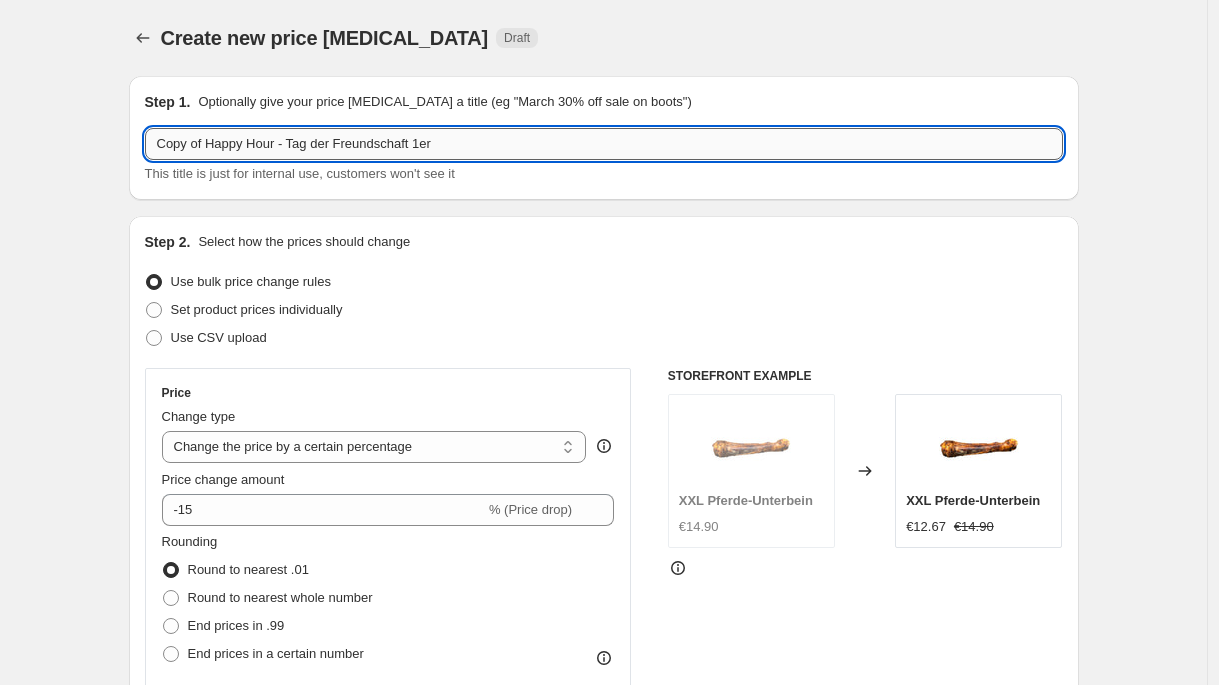 click on "Copy of Happy Hour - Tag der Freundschaft 1er" at bounding box center (604, 144) 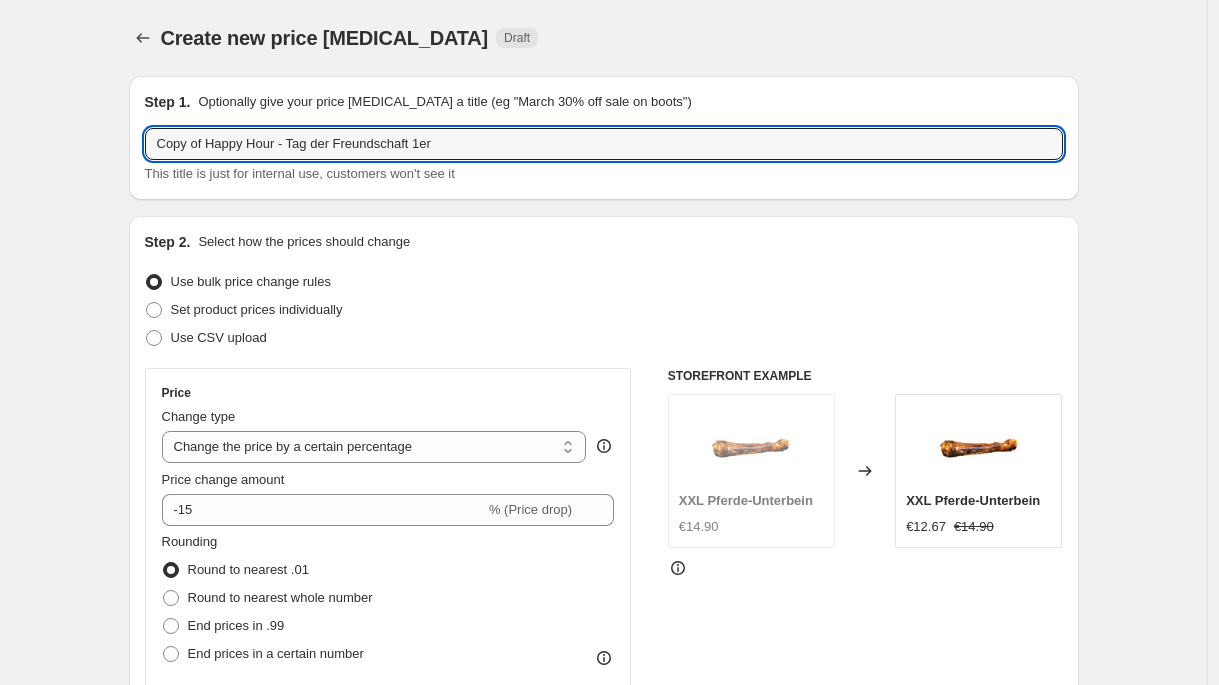 drag, startPoint x: 524, startPoint y: 145, endPoint x: 122, endPoint y: 141, distance: 402.0199 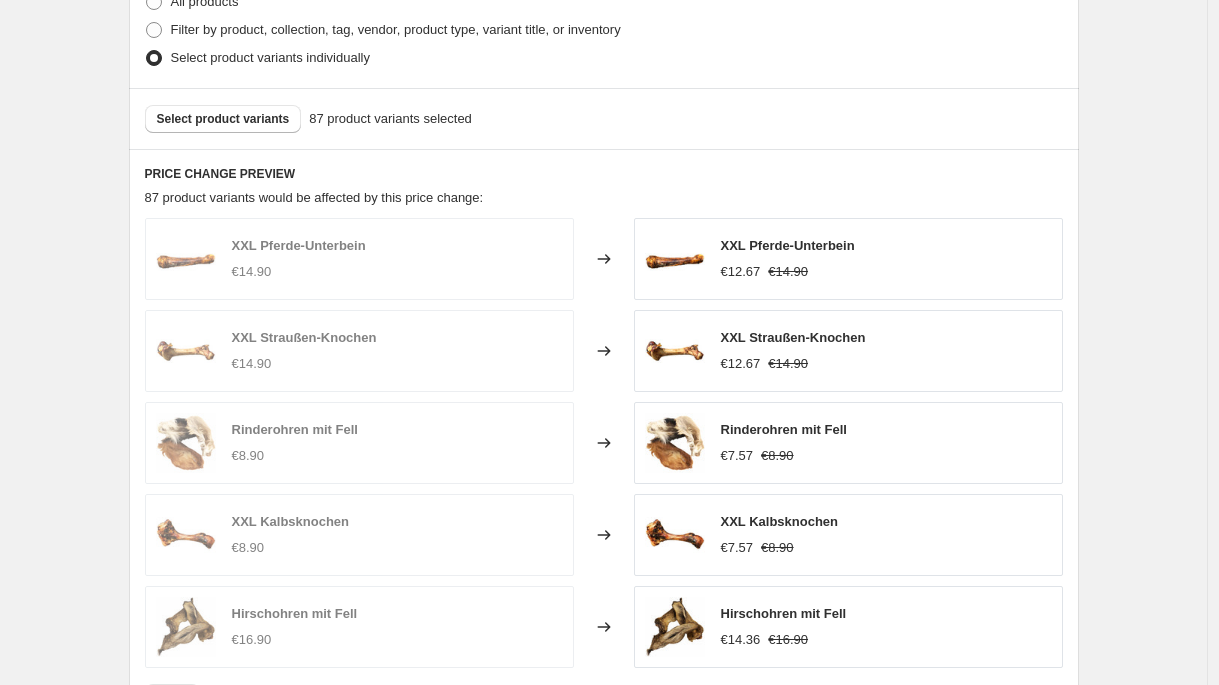 scroll, scrollTop: 1004, scrollLeft: 0, axis: vertical 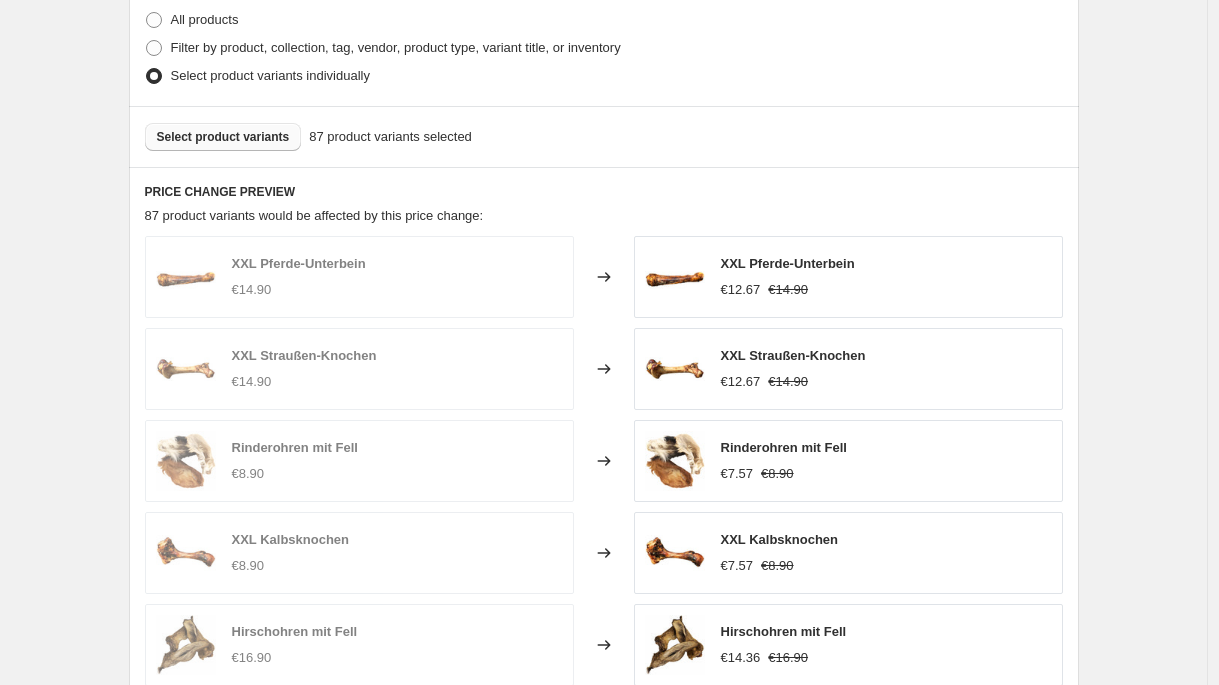 type on "Summer Sale - 1er Varianten" 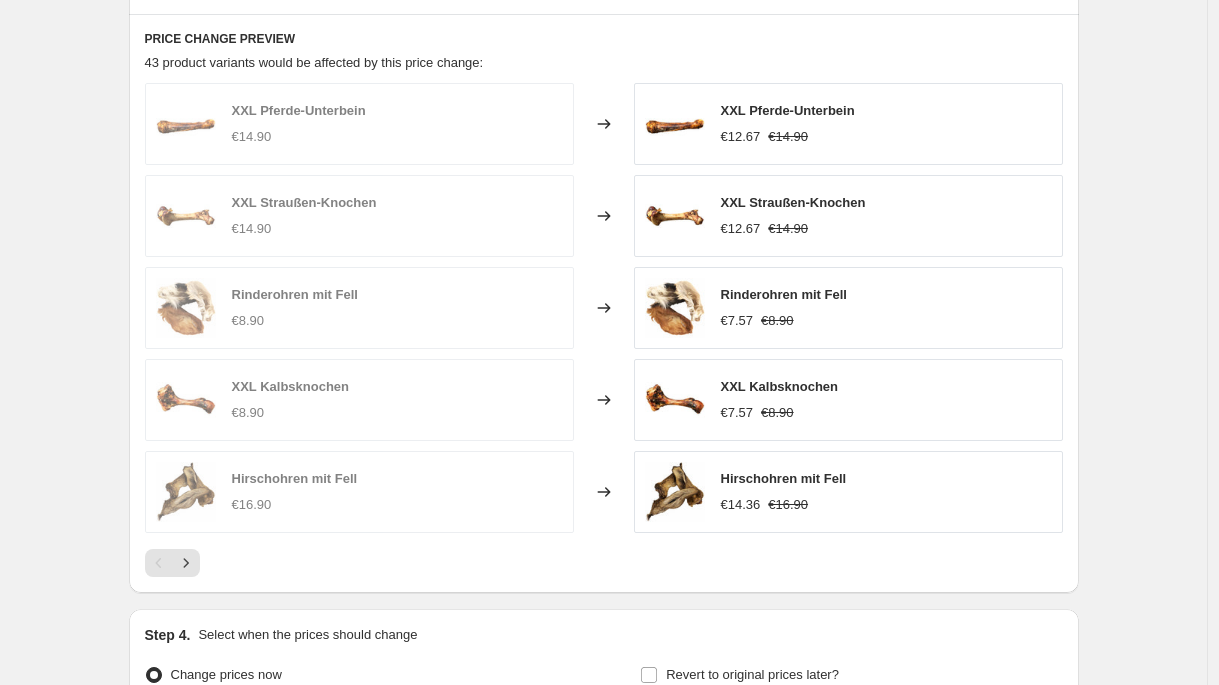 scroll, scrollTop: 1375, scrollLeft: 0, axis: vertical 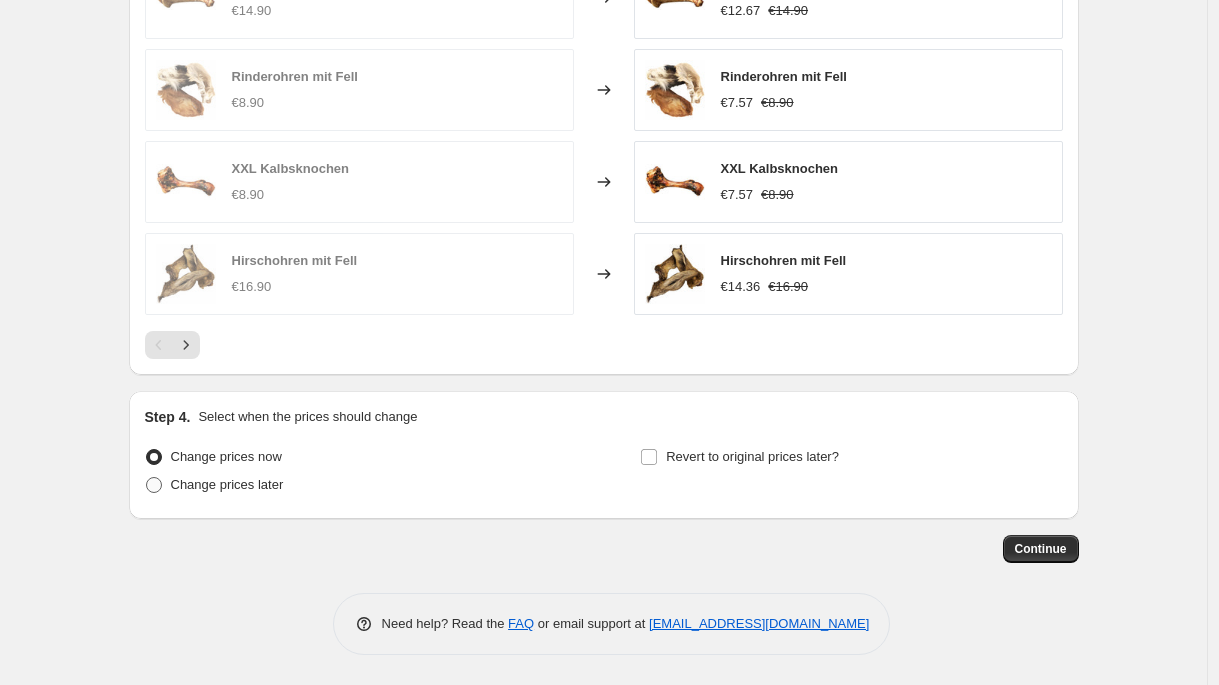 click on "Change prices later" at bounding box center [227, 484] 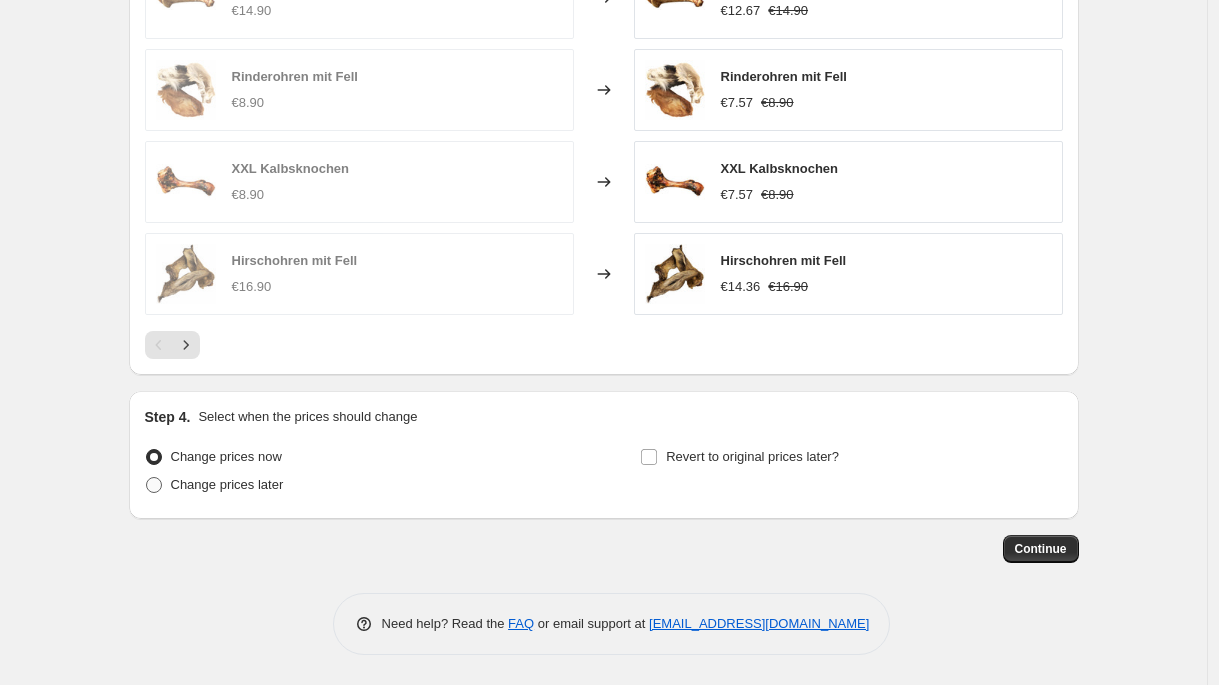 radio on "true" 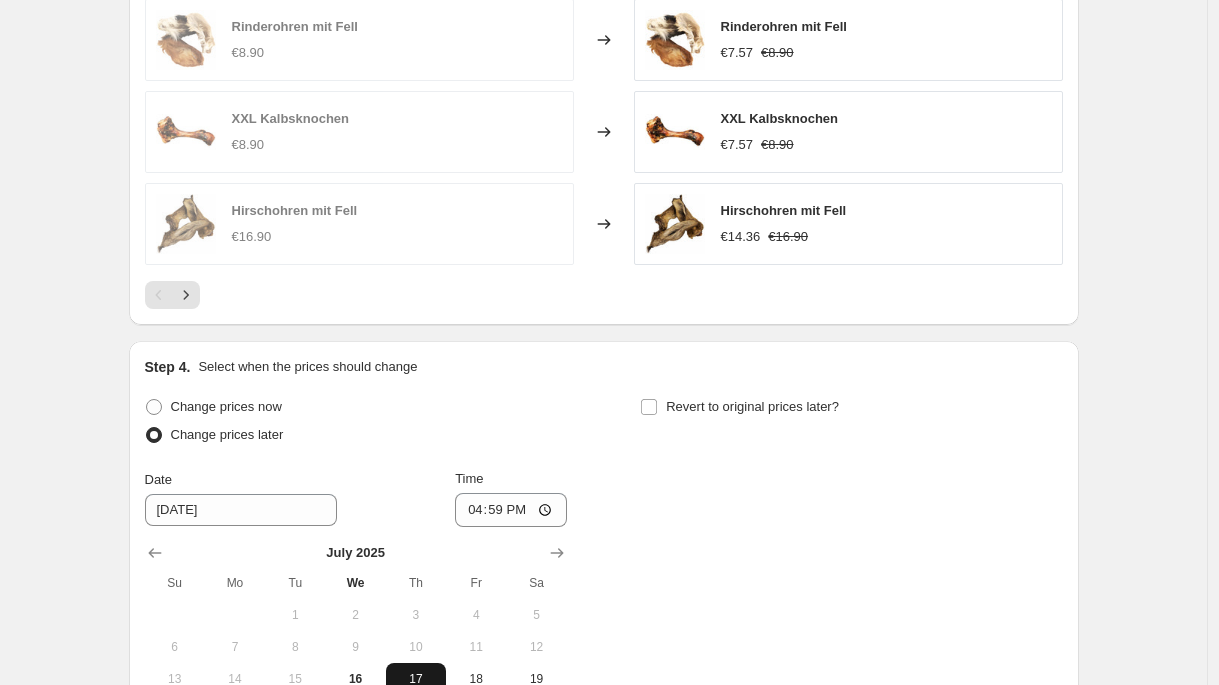 scroll, scrollTop: 1595, scrollLeft: 0, axis: vertical 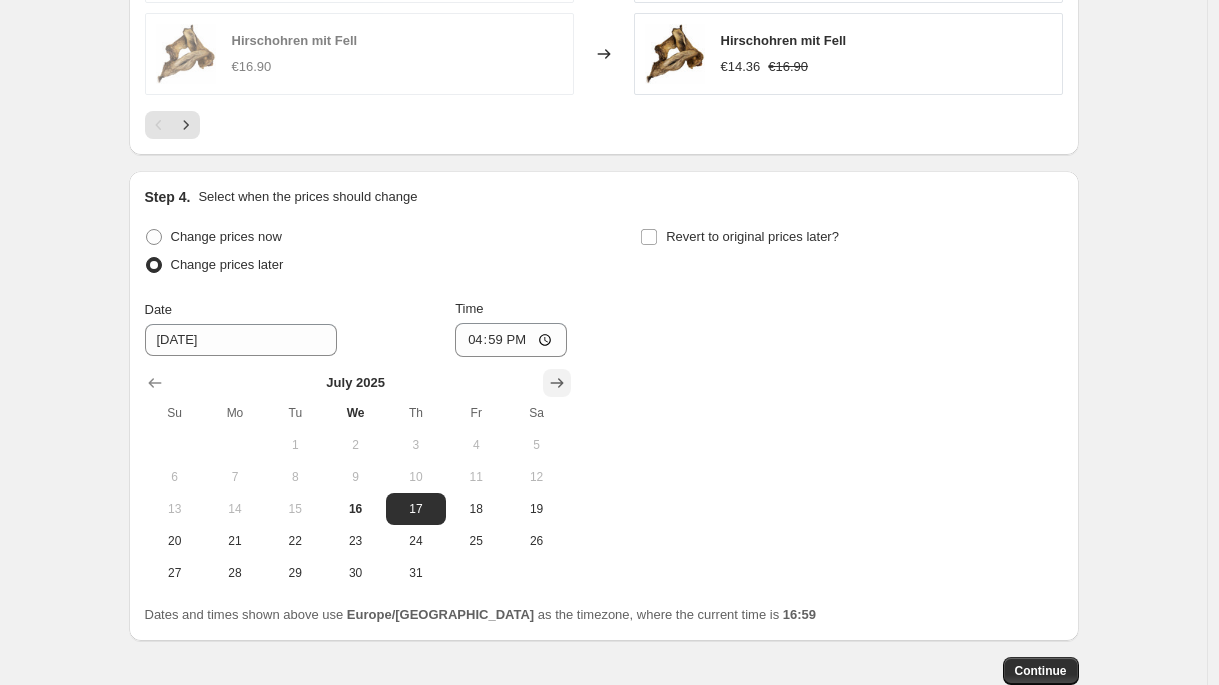 click 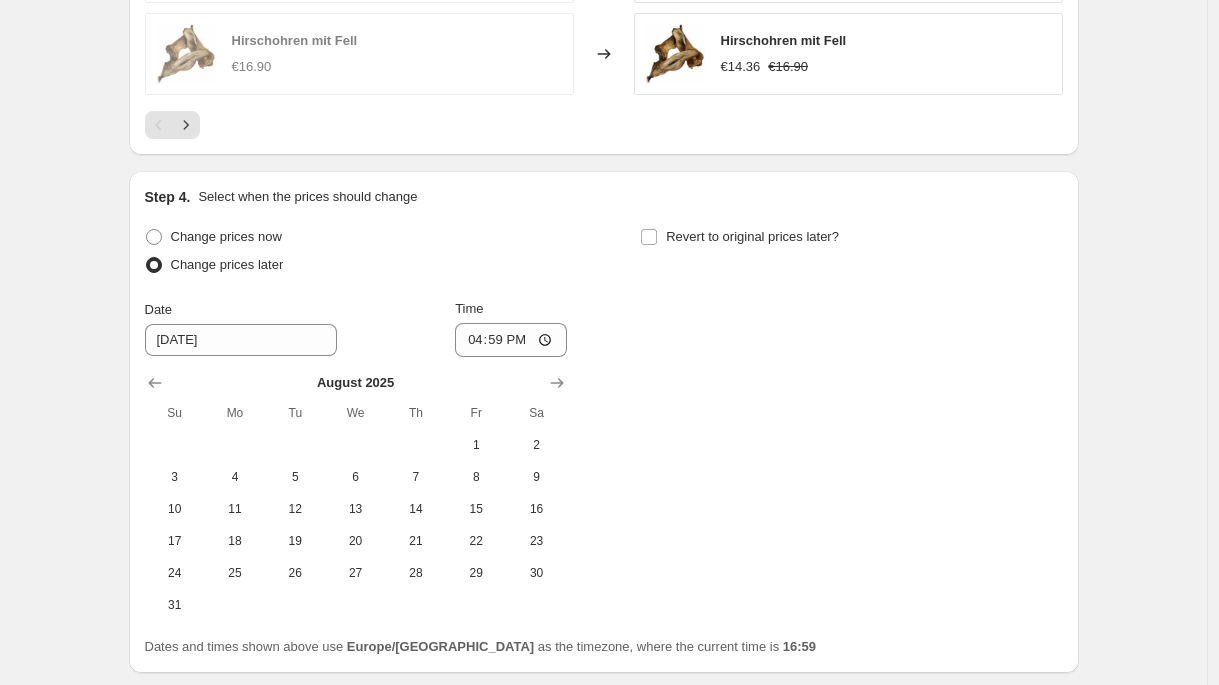 click on "31" at bounding box center (175, 605) 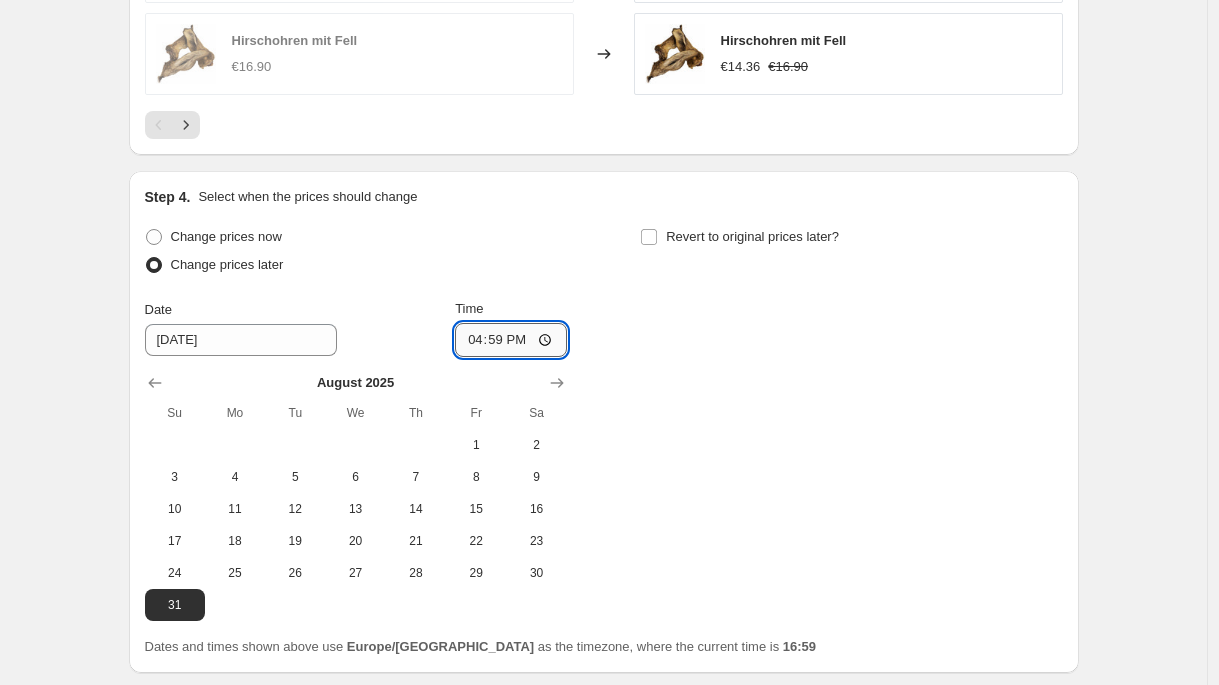 click on "16:59" at bounding box center [511, 340] 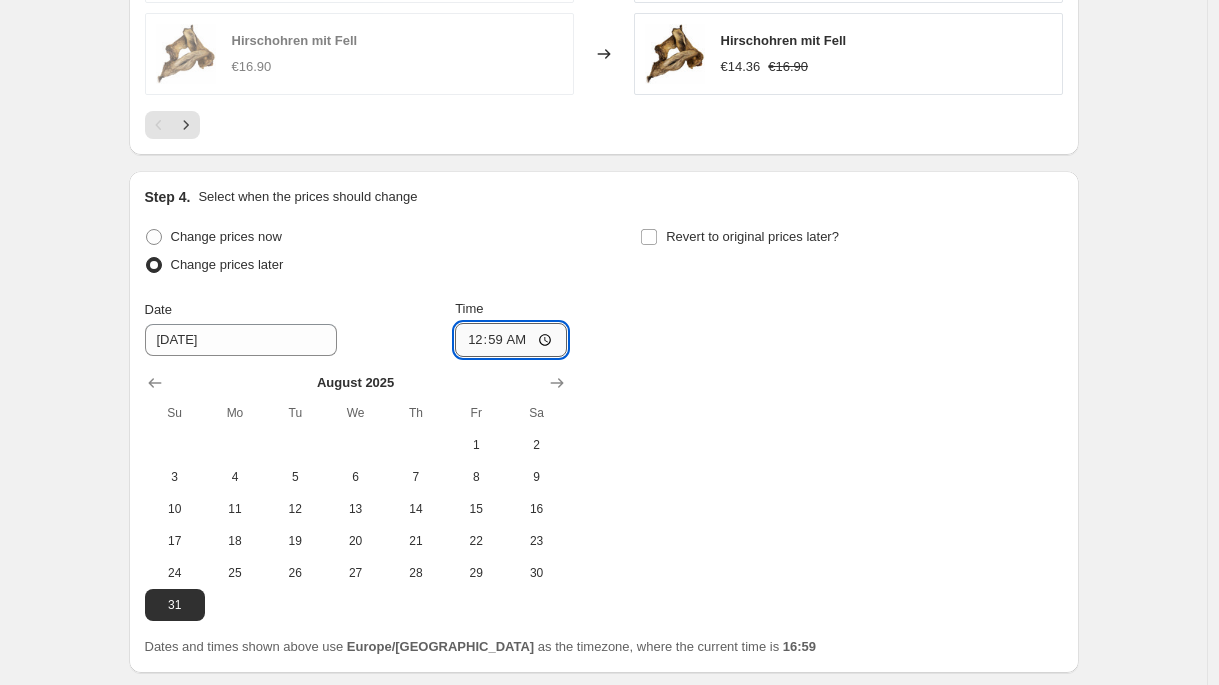 type on "00:05" 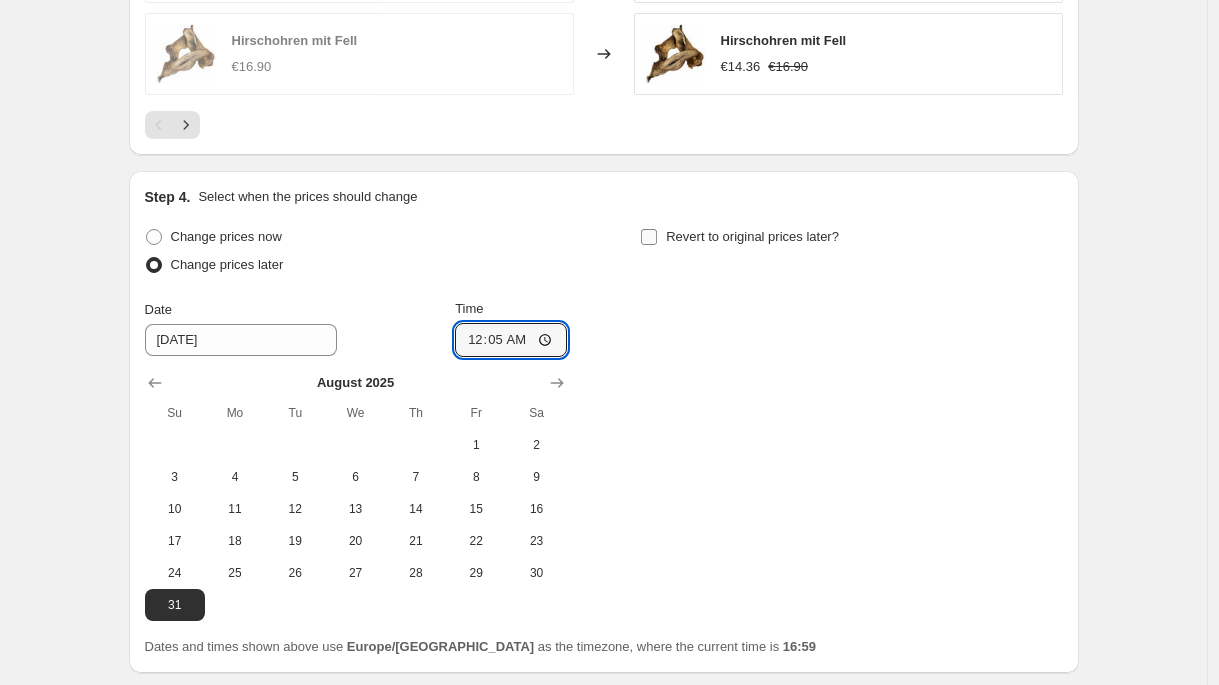 click on "Revert to original prices later?" at bounding box center (739, 237) 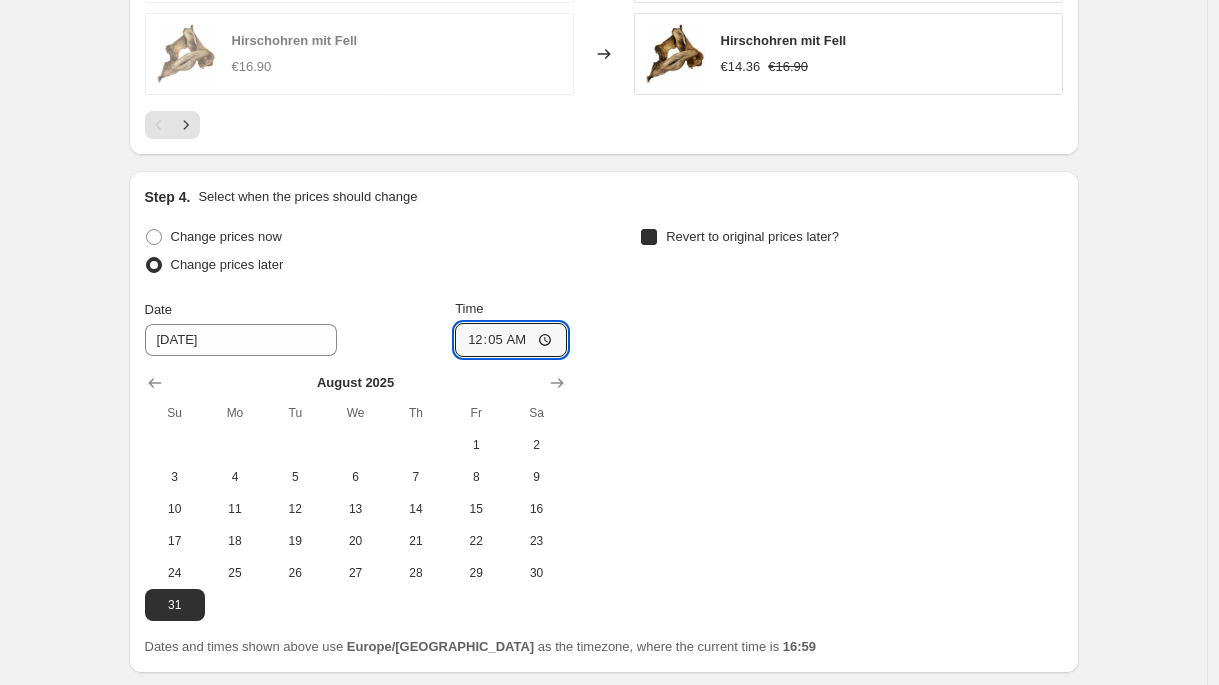 checkbox on "true" 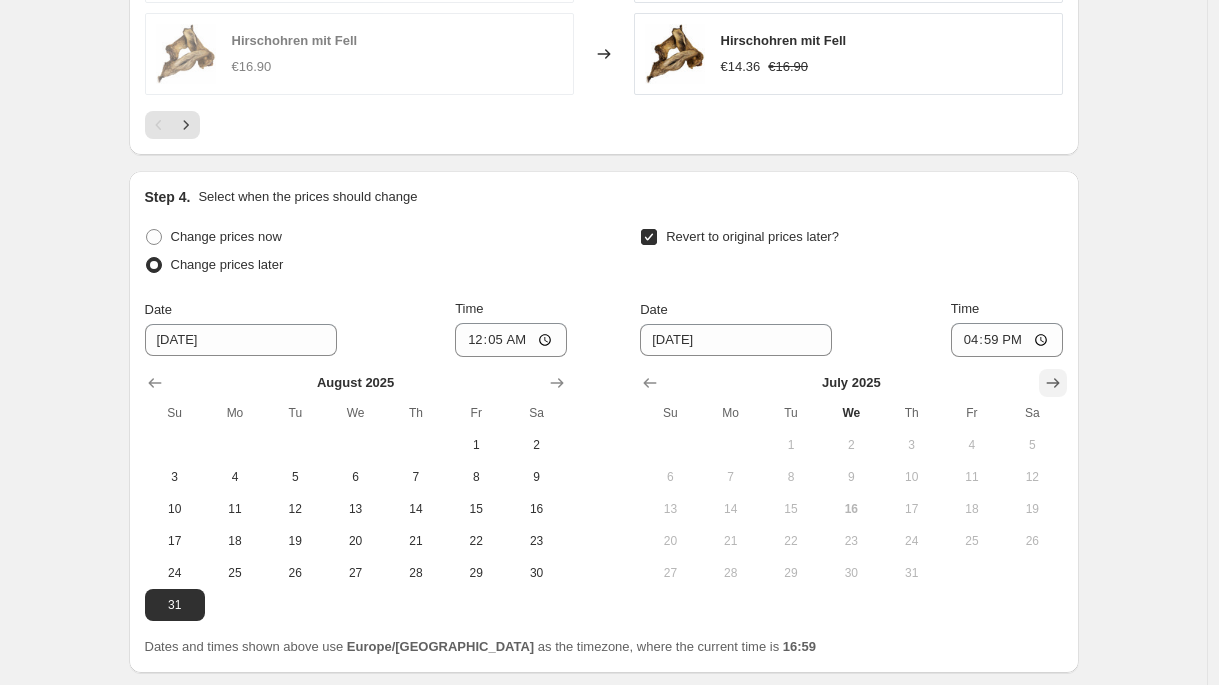 click 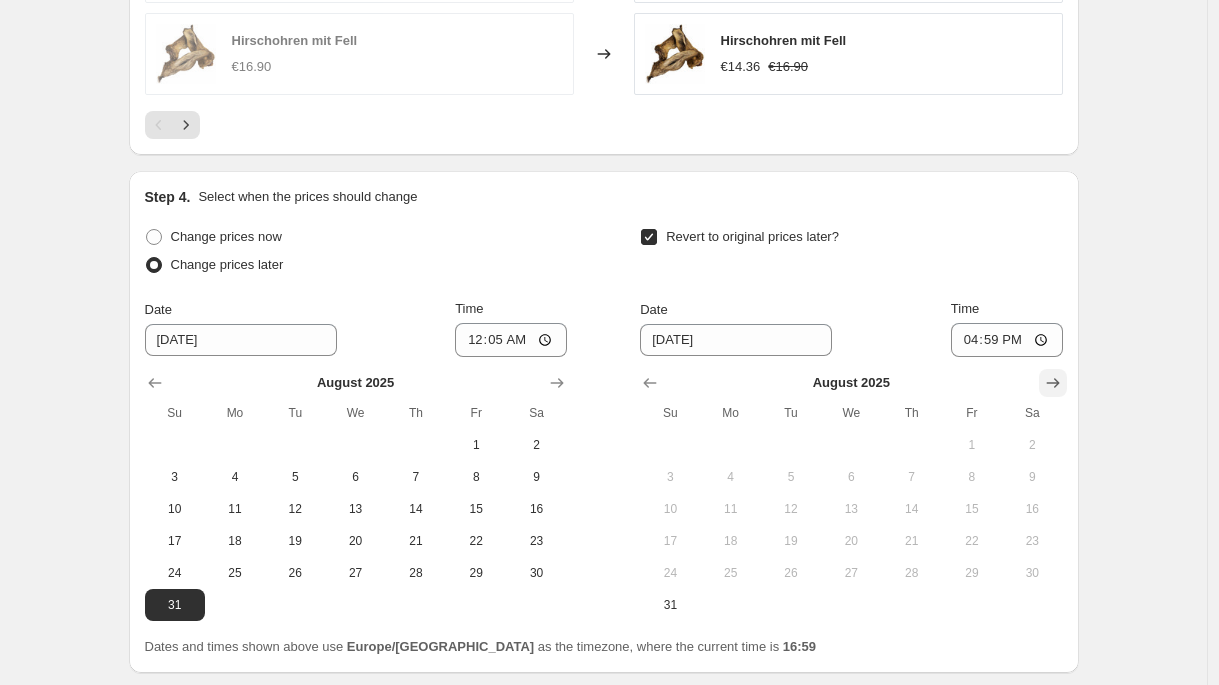 click 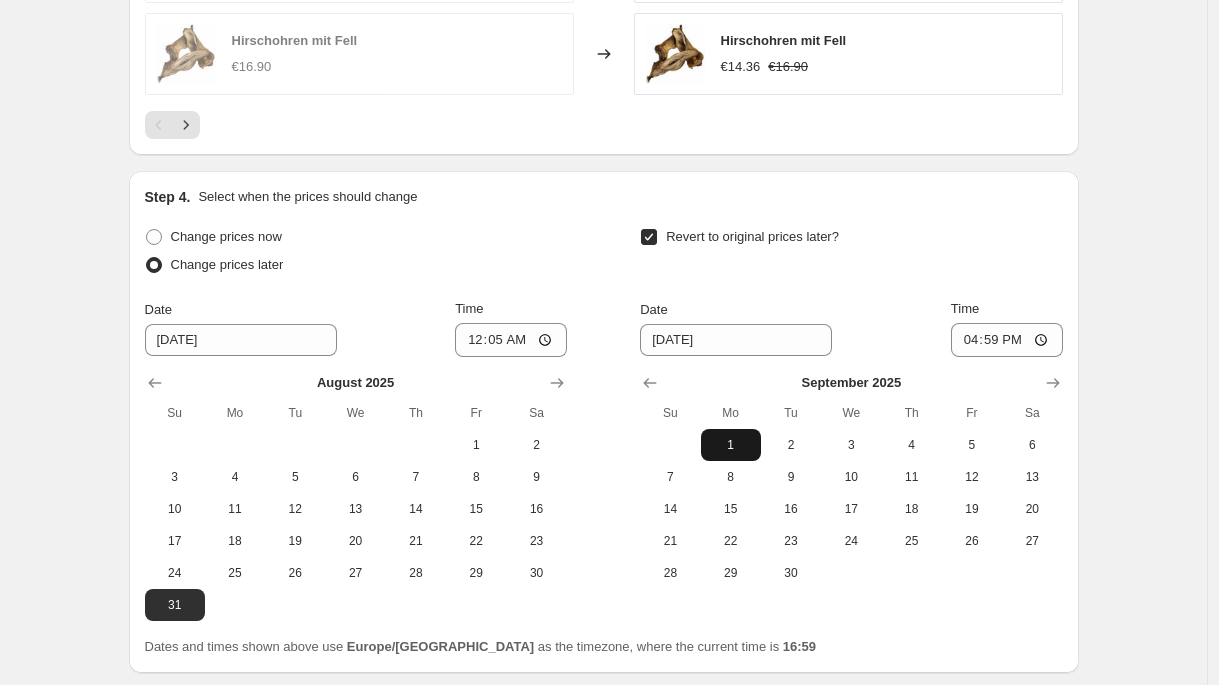 drag, startPoint x: 694, startPoint y: 477, endPoint x: 756, endPoint y: 453, distance: 66.48308 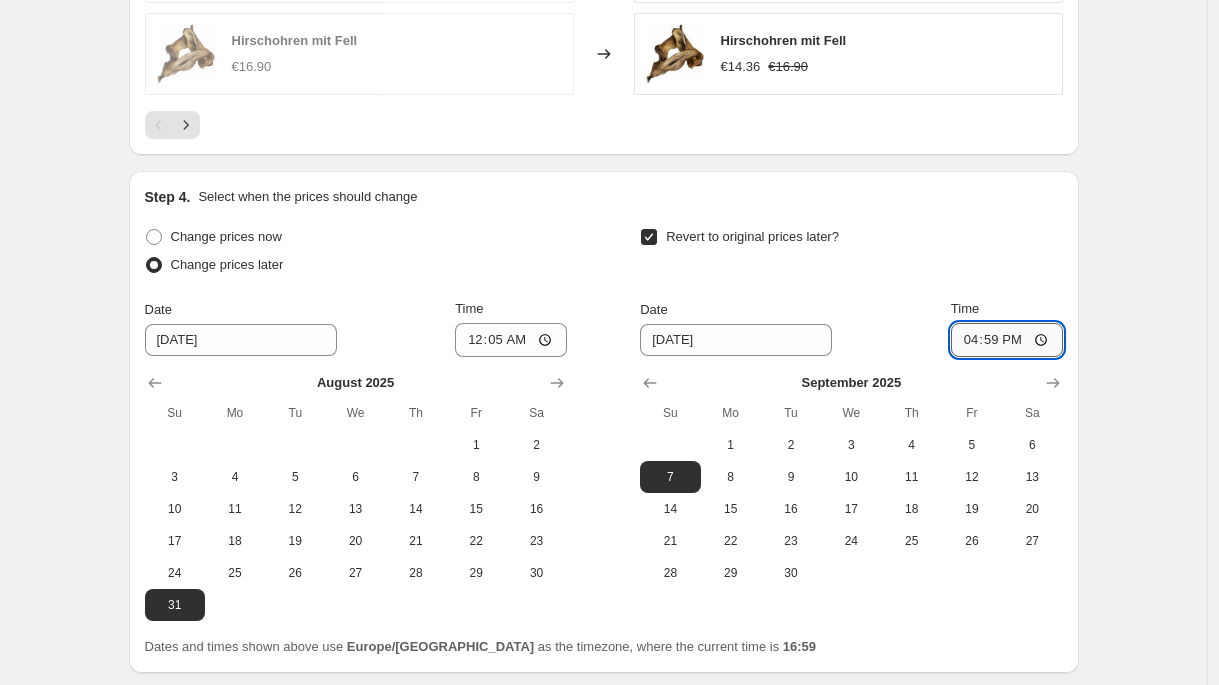 click on "16:59" at bounding box center (1007, 340) 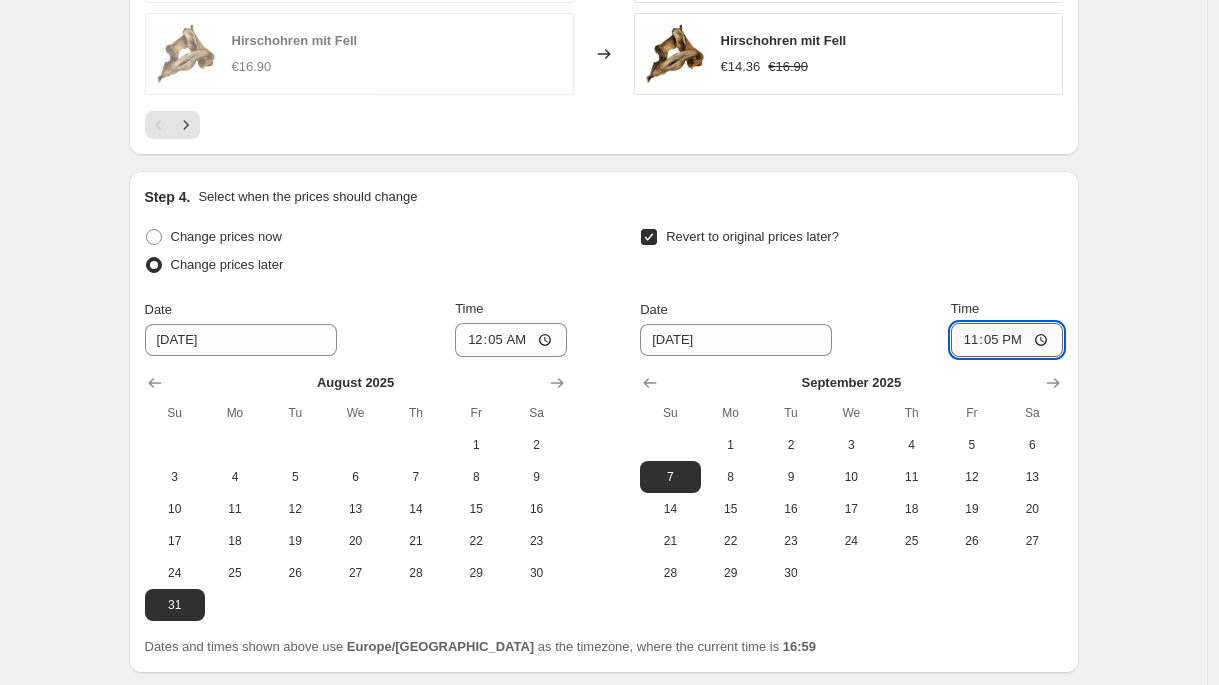 type on "23:59" 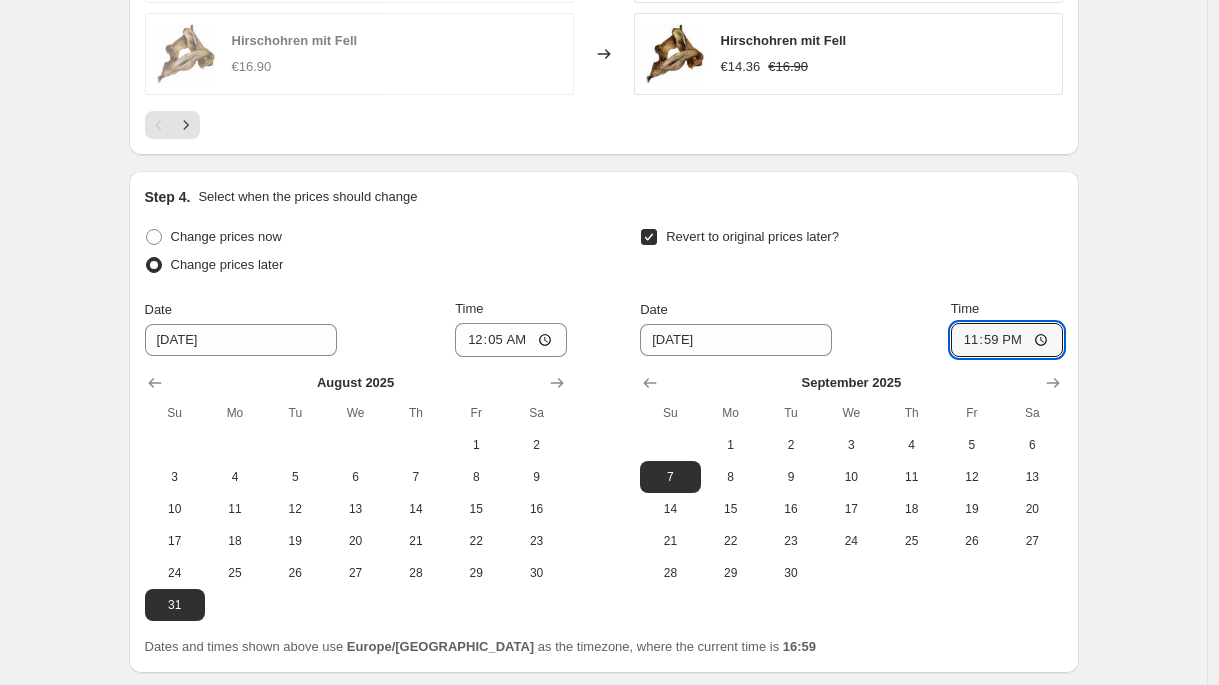 click on "Create new price [MEDICAL_DATA]. This page is ready Create new price [MEDICAL_DATA] Draft Step 1. Optionally give your price [MEDICAL_DATA] a title (eg "March 30% off sale on boots") Summer Sale - 1er Varianten This title is just for internal use, customers won't see it Step 2. Select how the prices should change Use bulk price change rules Set product prices individually Use CSV upload Price Change type Change the price to a certain amount Change the price by a certain amount Change the price by a certain percentage Change the price to the current compare at price (price before sale) Change the price by a certain amount relative to the compare at price Change the price by a certain percentage relative to the compare at price Don't change the price Change the price by a certain percentage relative to the cost per item Change price to certain cost margin Change the price by a certain percentage Price change amount -15 % (Price drop) Rounding Round to nearest .01 Round to nearest whole number End prices in .99 Change type" at bounding box center (603, -378) 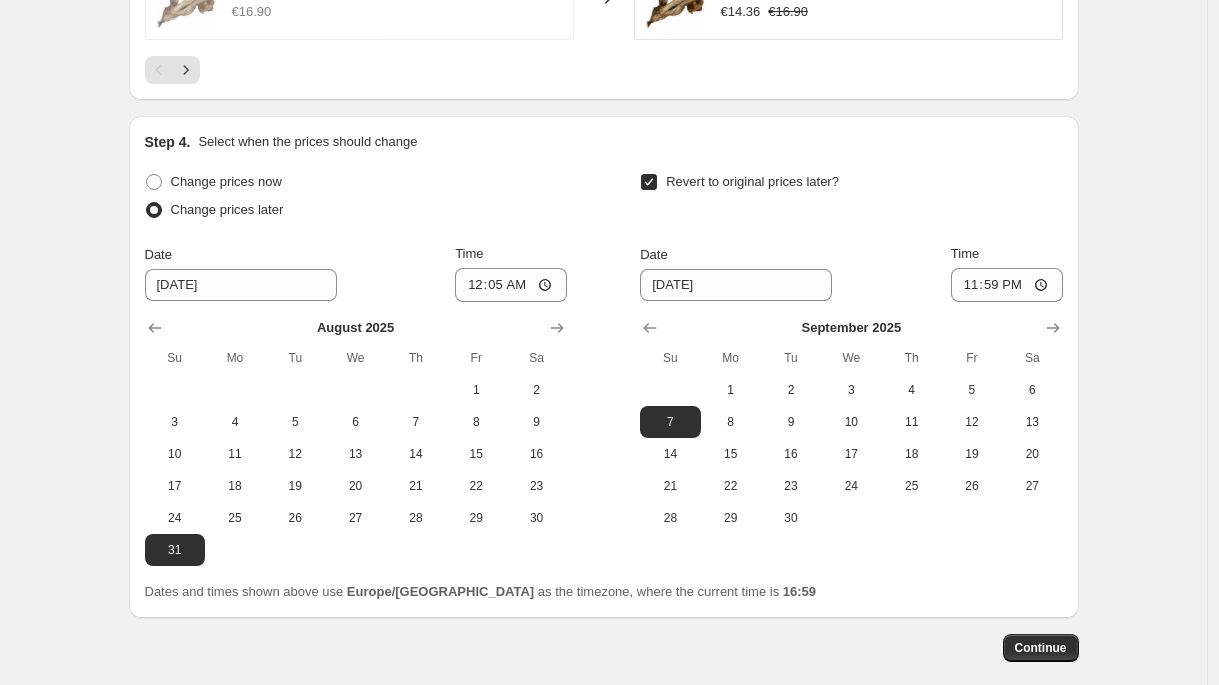 scroll, scrollTop: 1749, scrollLeft: 0, axis: vertical 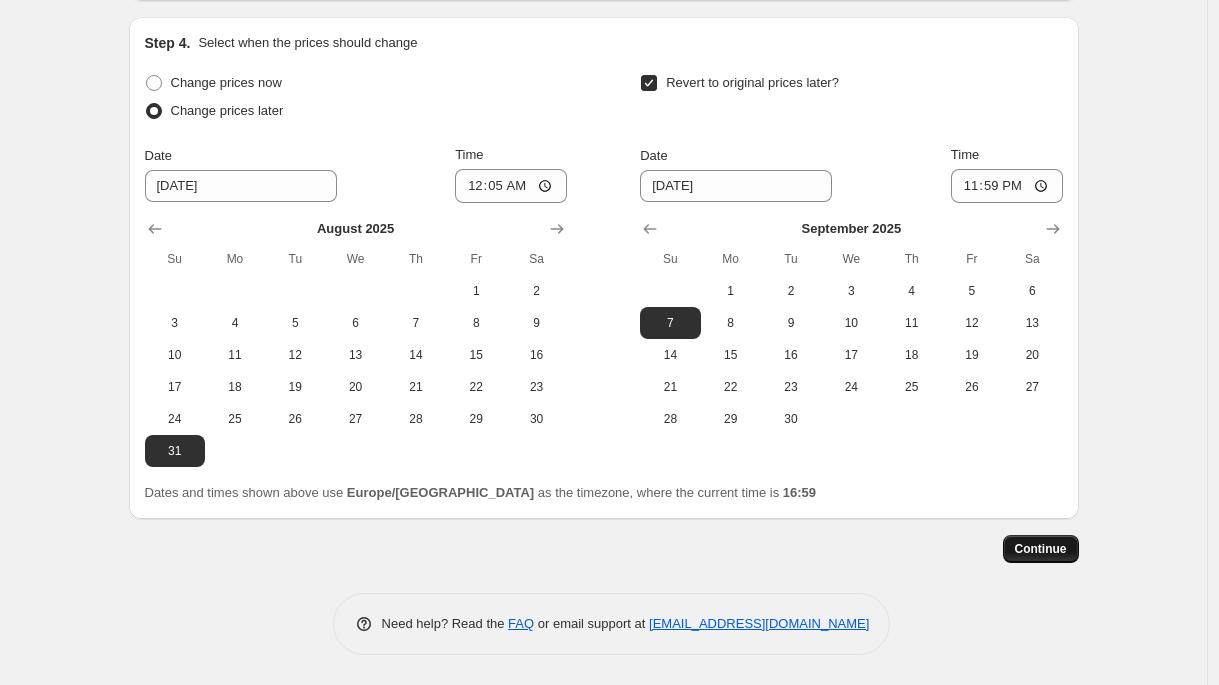 click on "Continue" at bounding box center (1041, 549) 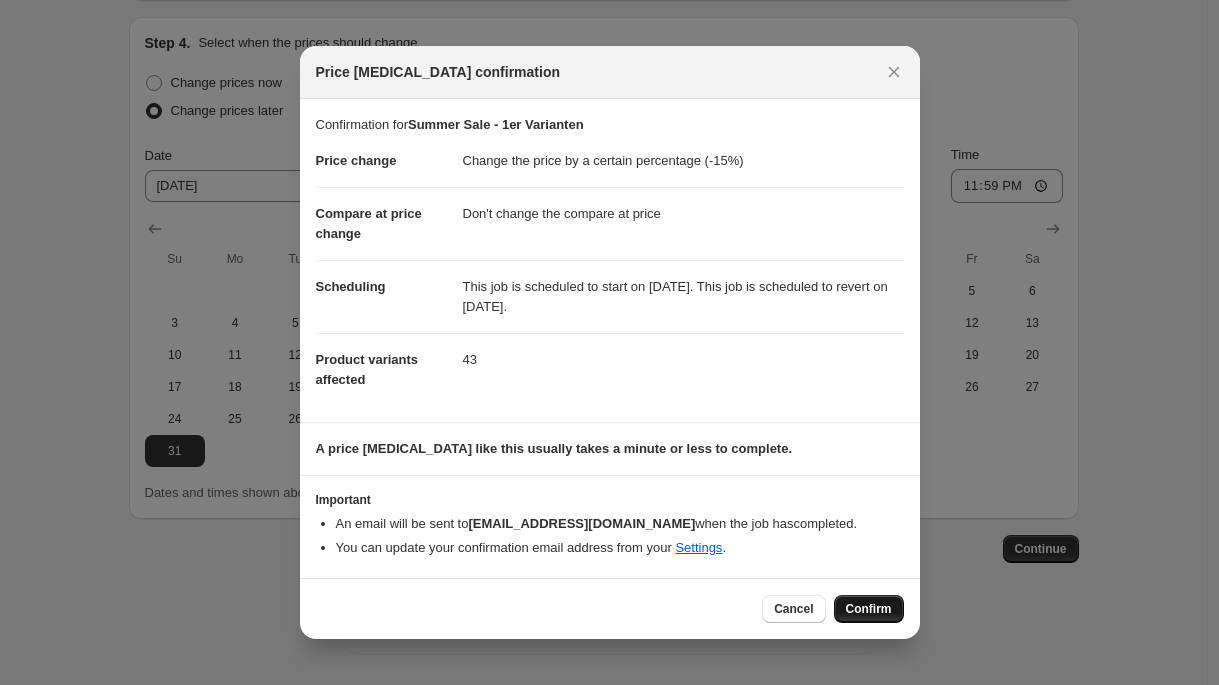 click on "Confirm" at bounding box center [869, 609] 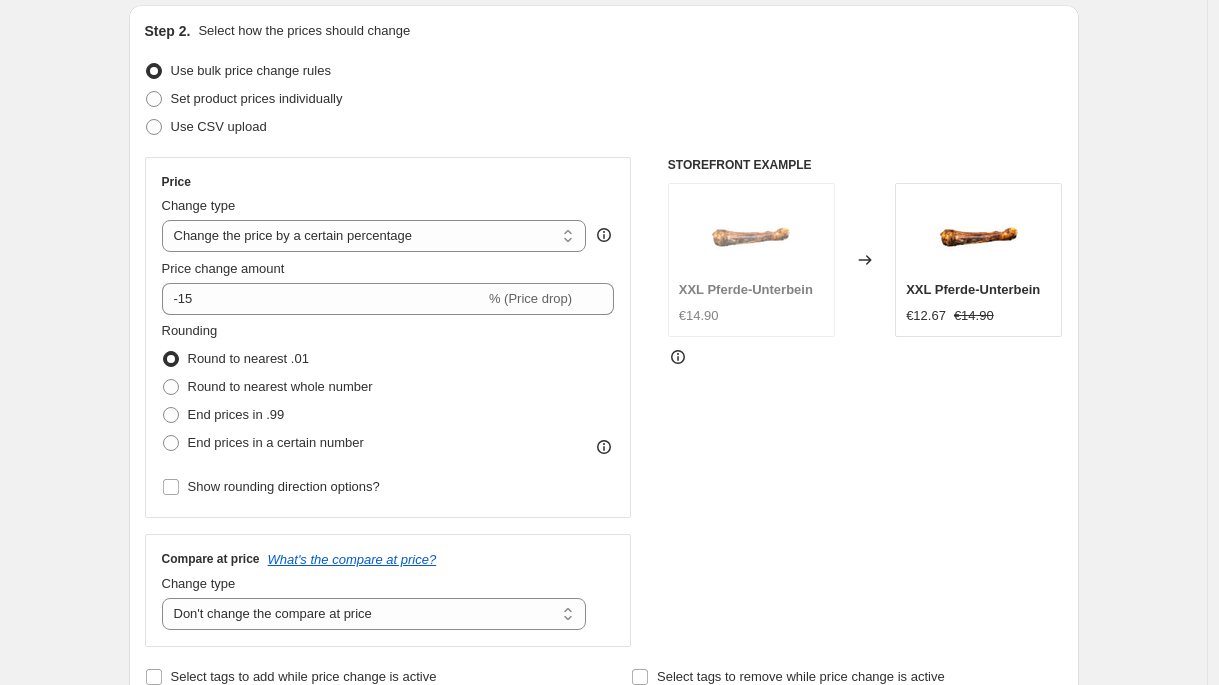 scroll, scrollTop: 0, scrollLeft: 0, axis: both 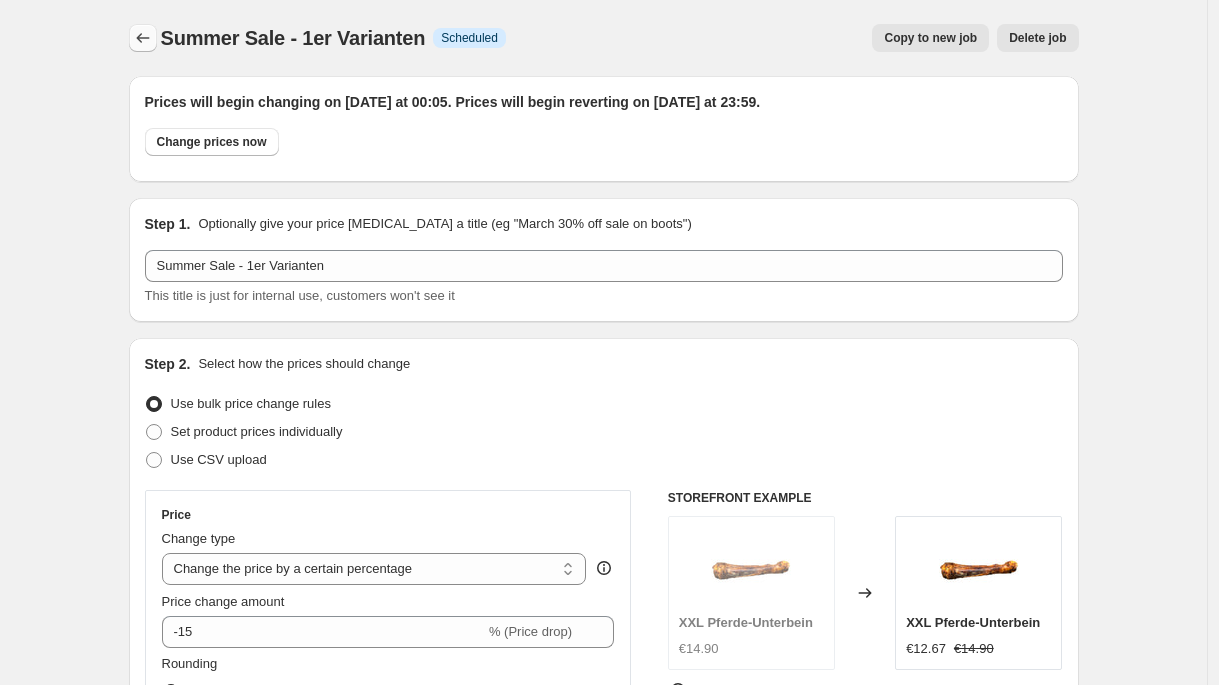 click 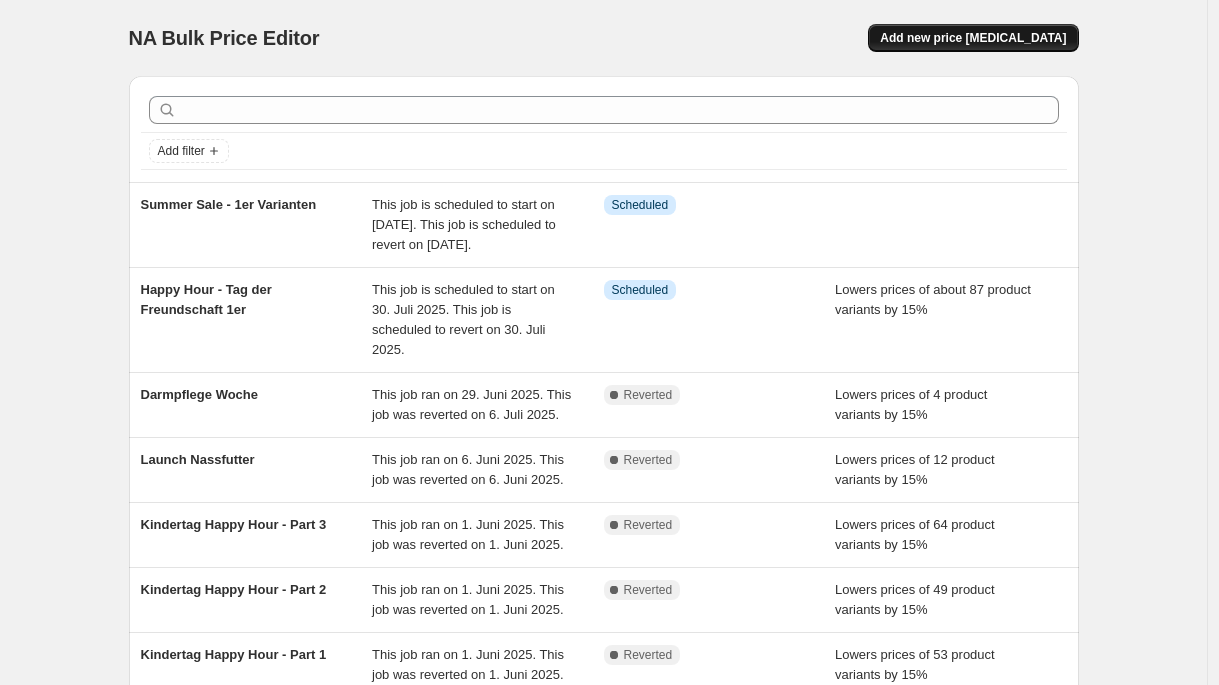 click on "Add new price [MEDICAL_DATA]" at bounding box center (973, 38) 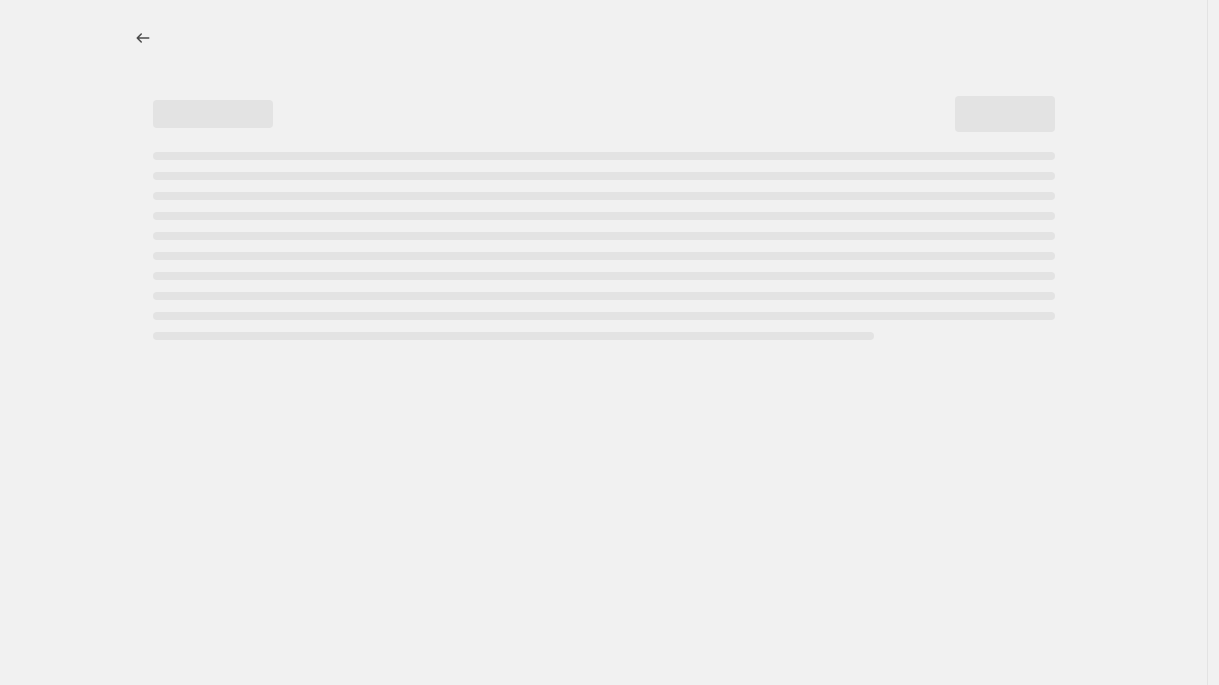 select on "percentage" 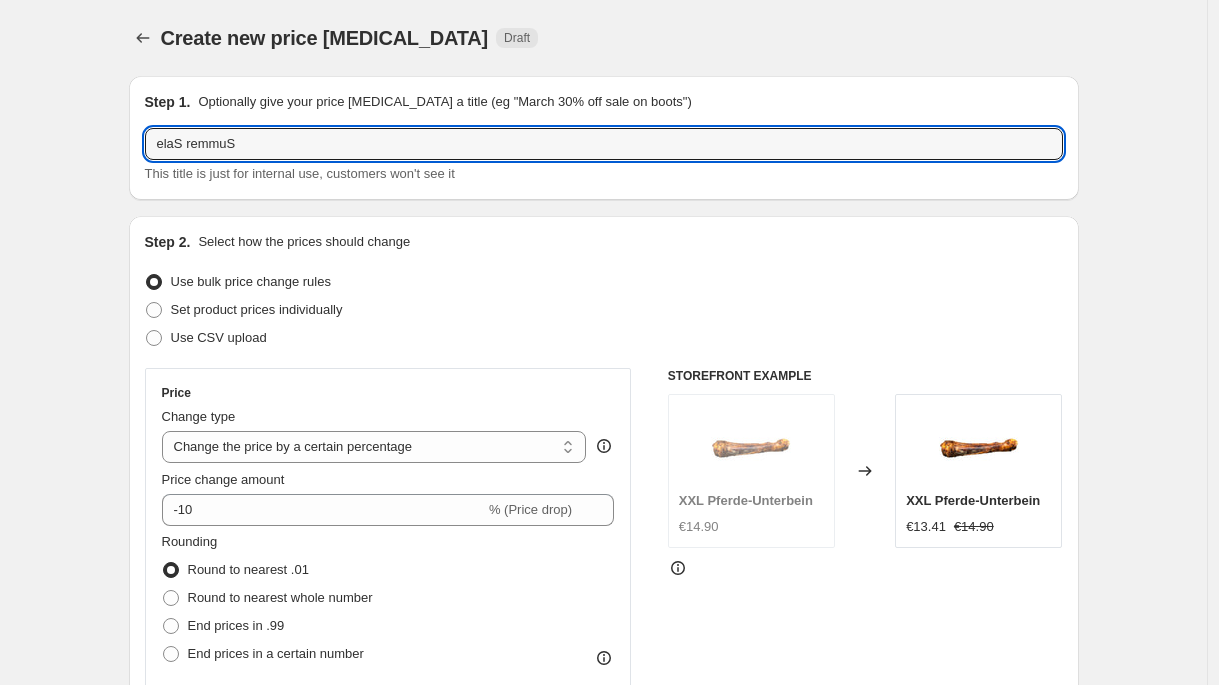 drag, startPoint x: 237, startPoint y: 144, endPoint x: 116, endPoint y: 142, distance: 121.016525 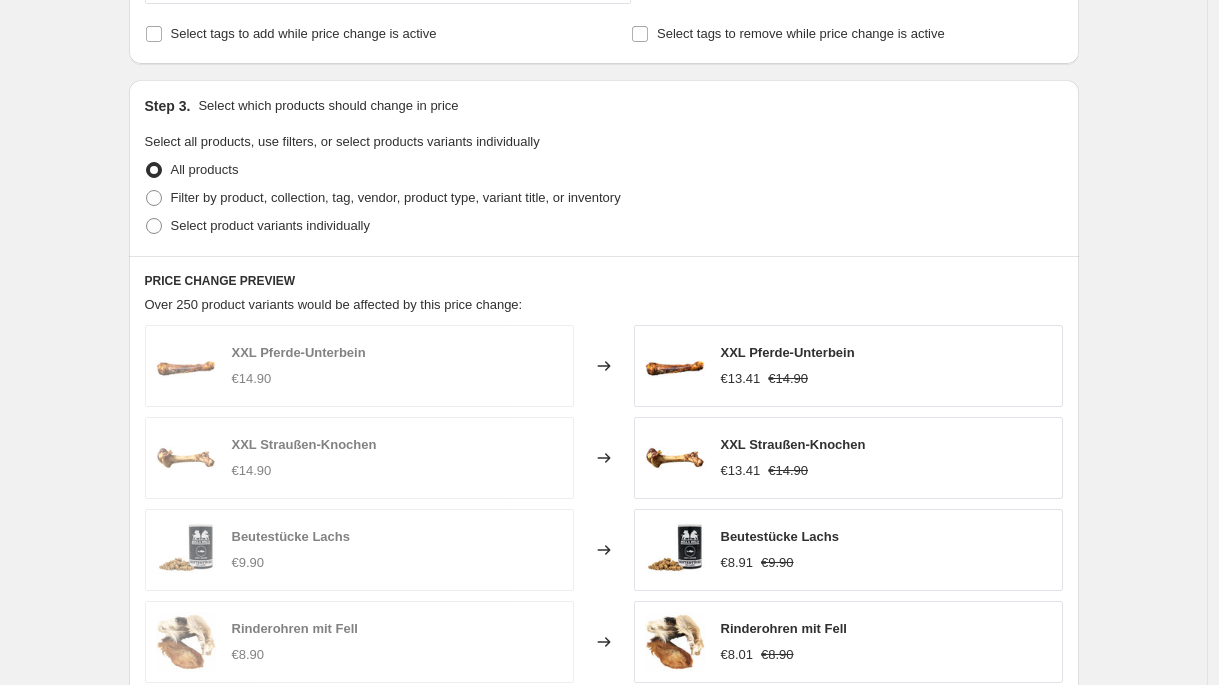 scroll, scrollTop: 864, scrollLeft: 0, axis: vertical 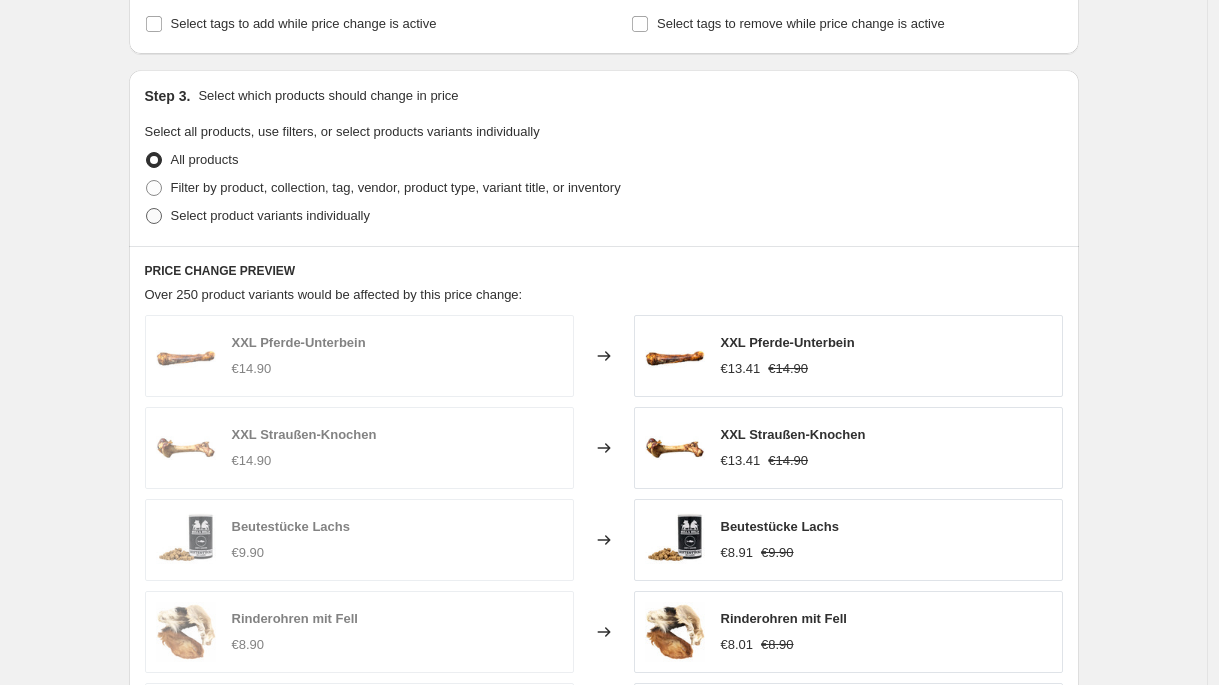 type on "Summer Sale - Futter & Merch" 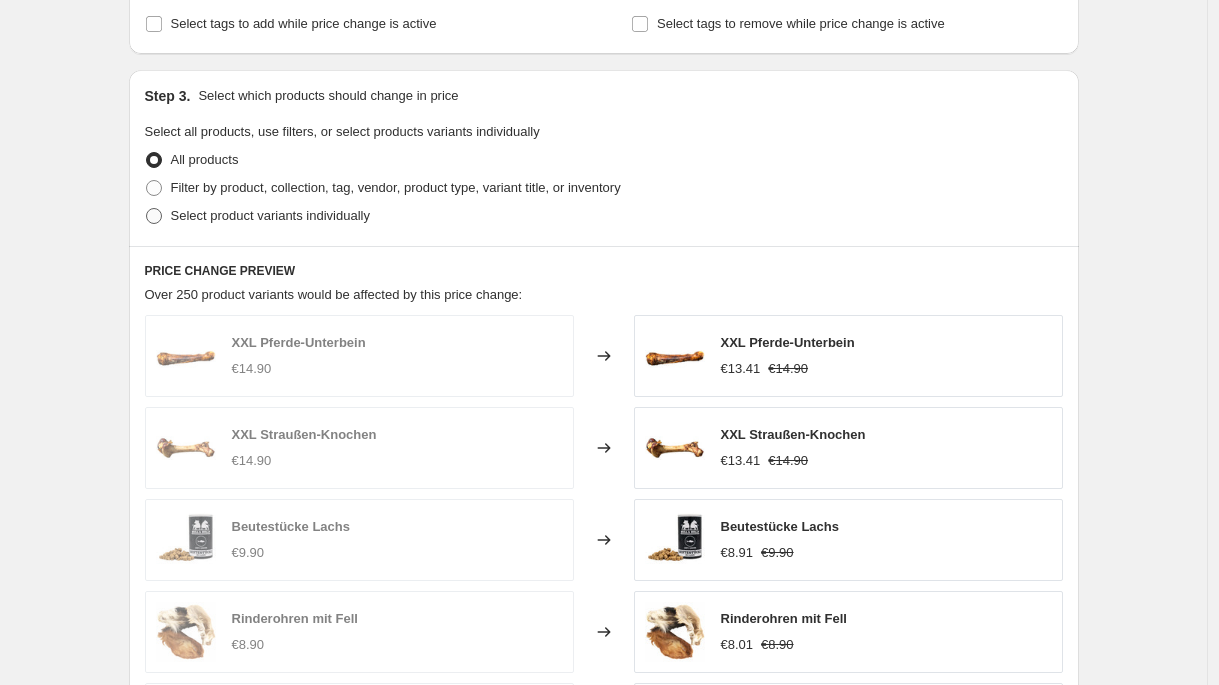 radio on "true" 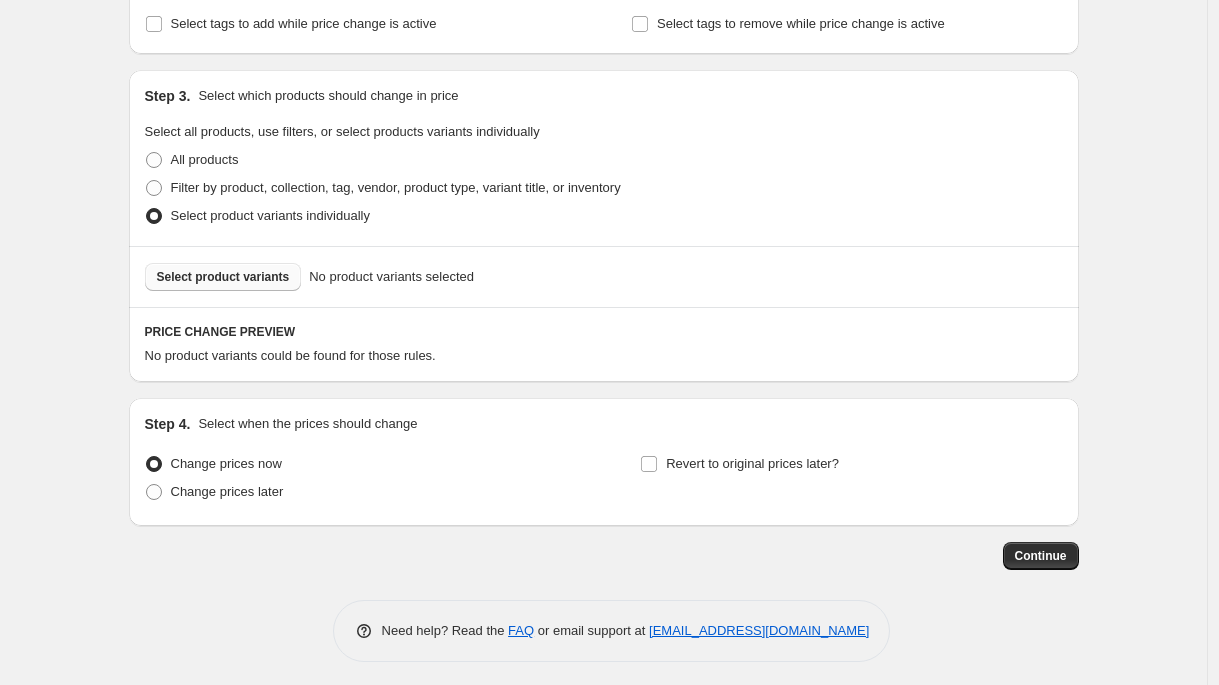click on "Select product variants" at bounding box center [223, 277] 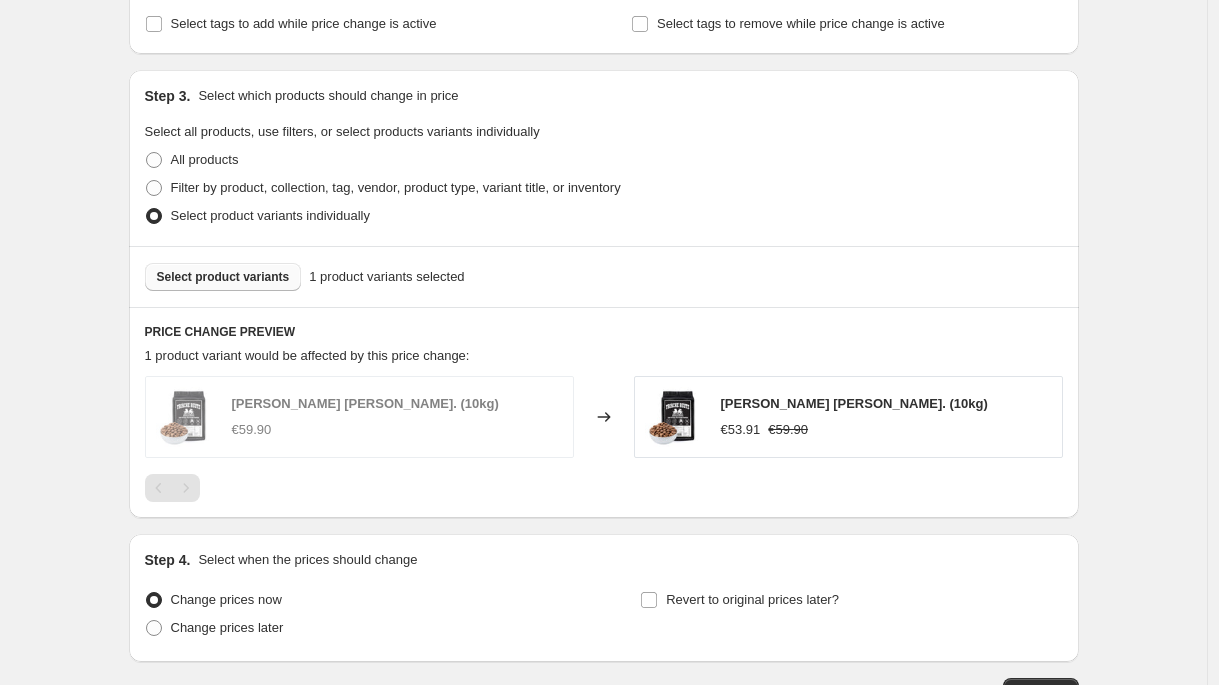 click on "Select product variants" at bounding box center [223, 277] 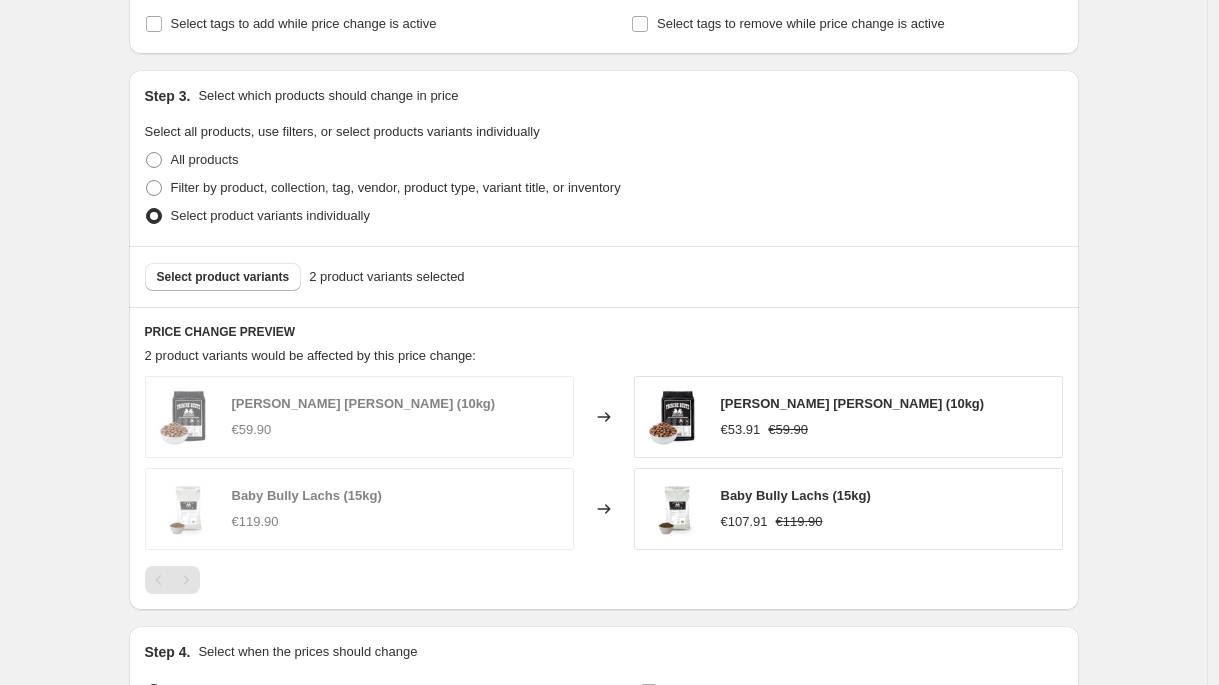click on "Select product variants 2   product variants selected" at bounding box center (604, 276) 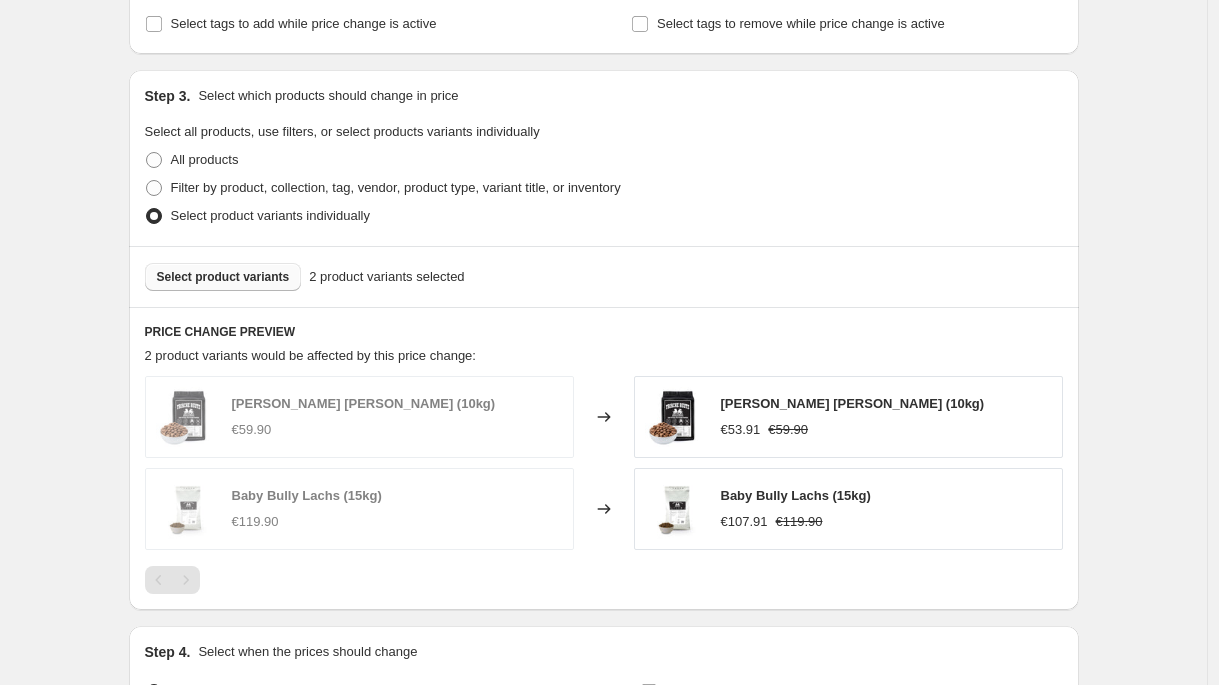 click on "Select product variants" at bounding box center [223, 277] 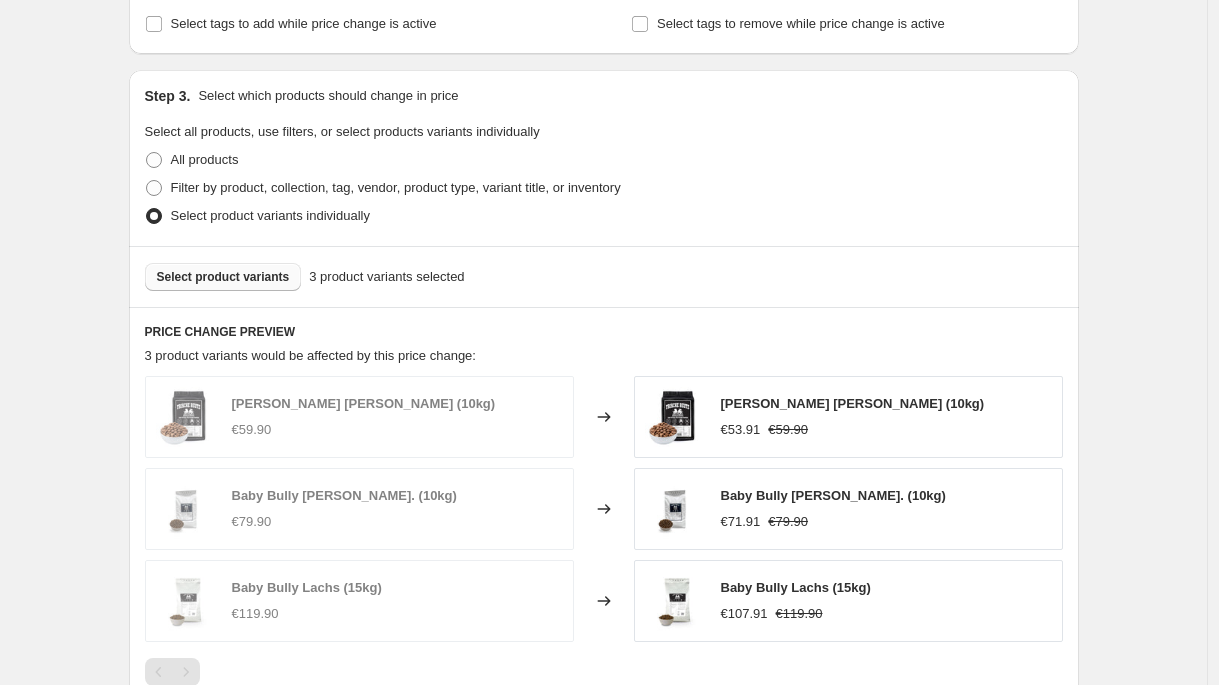 click on "Select product variants" at bounding box center [223, 277] 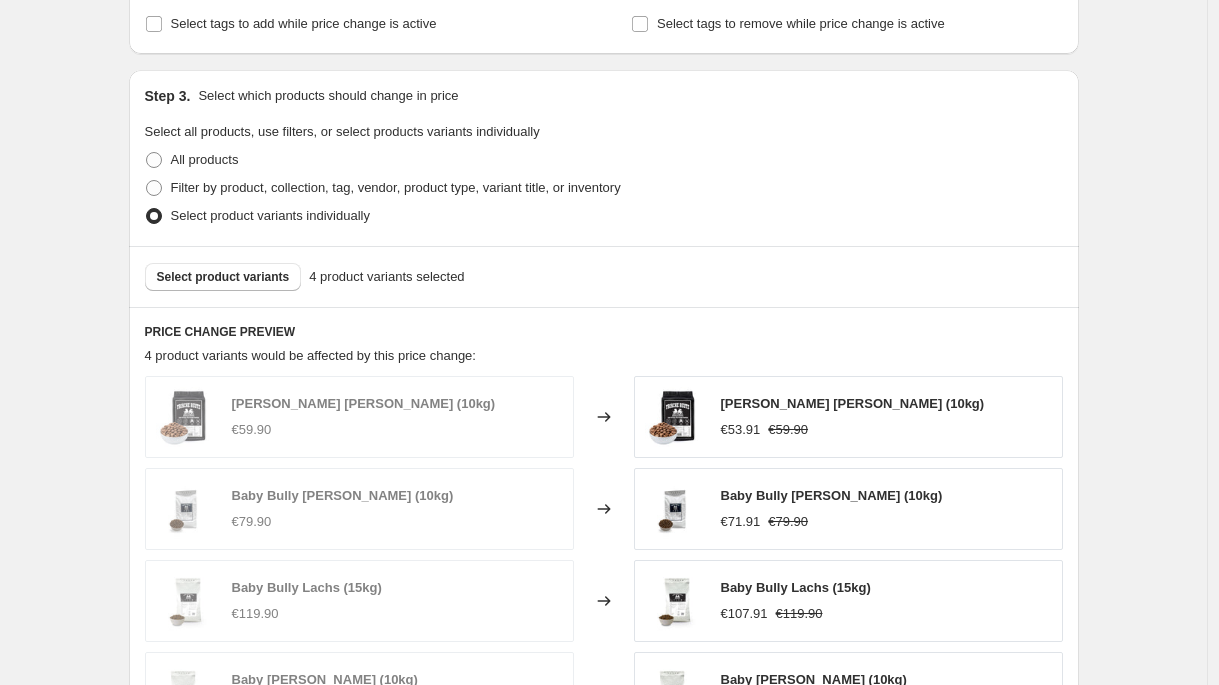 click on "Select product variants 4   product variants selected" at bounding box center (604, 276) 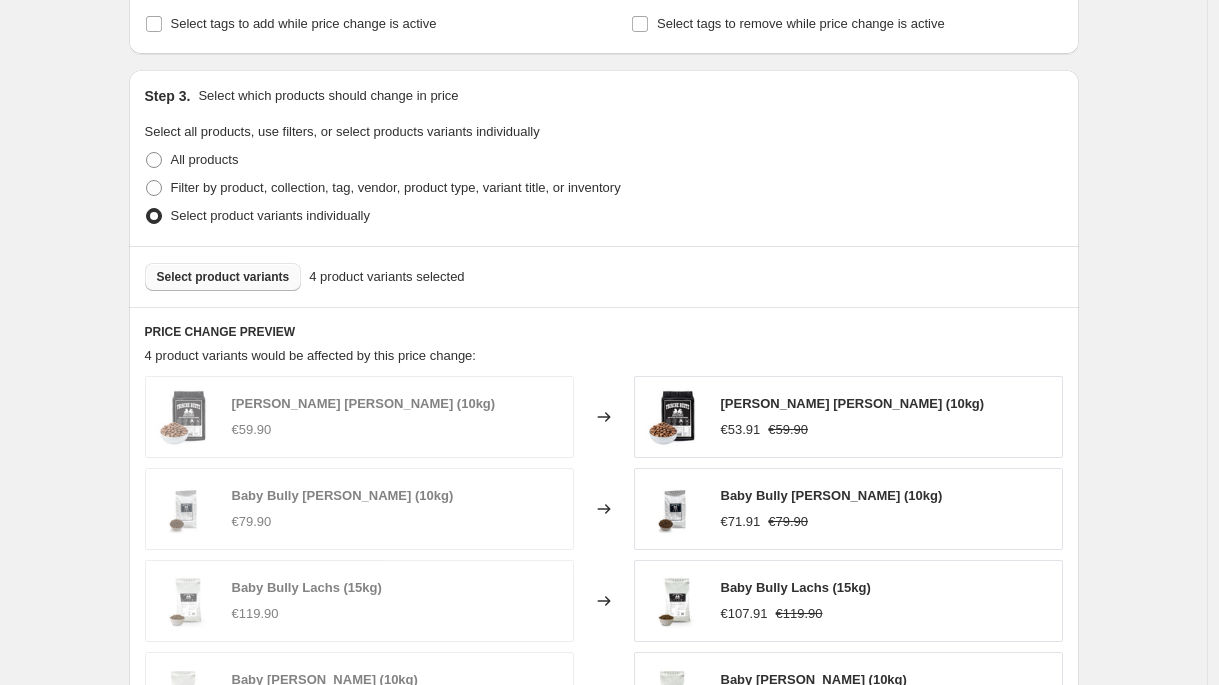 click on "Select product variants" at bounding box center [223, 277] 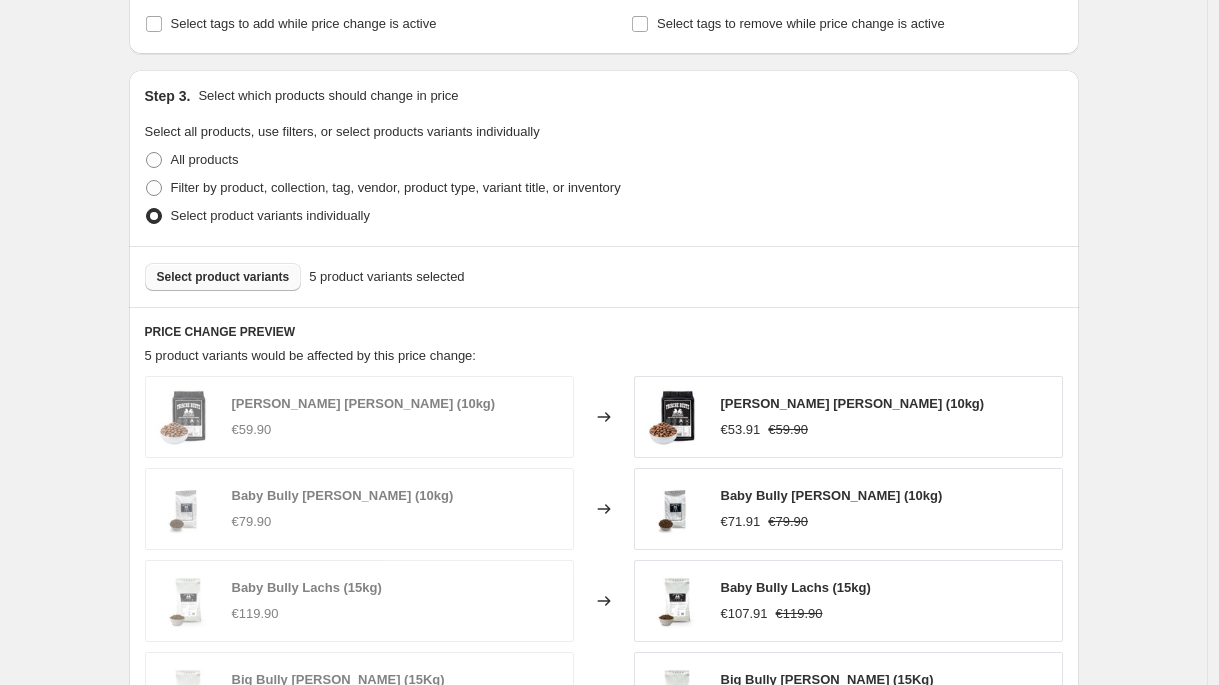 click on "Select product variants" at bounding box center [223, 277] 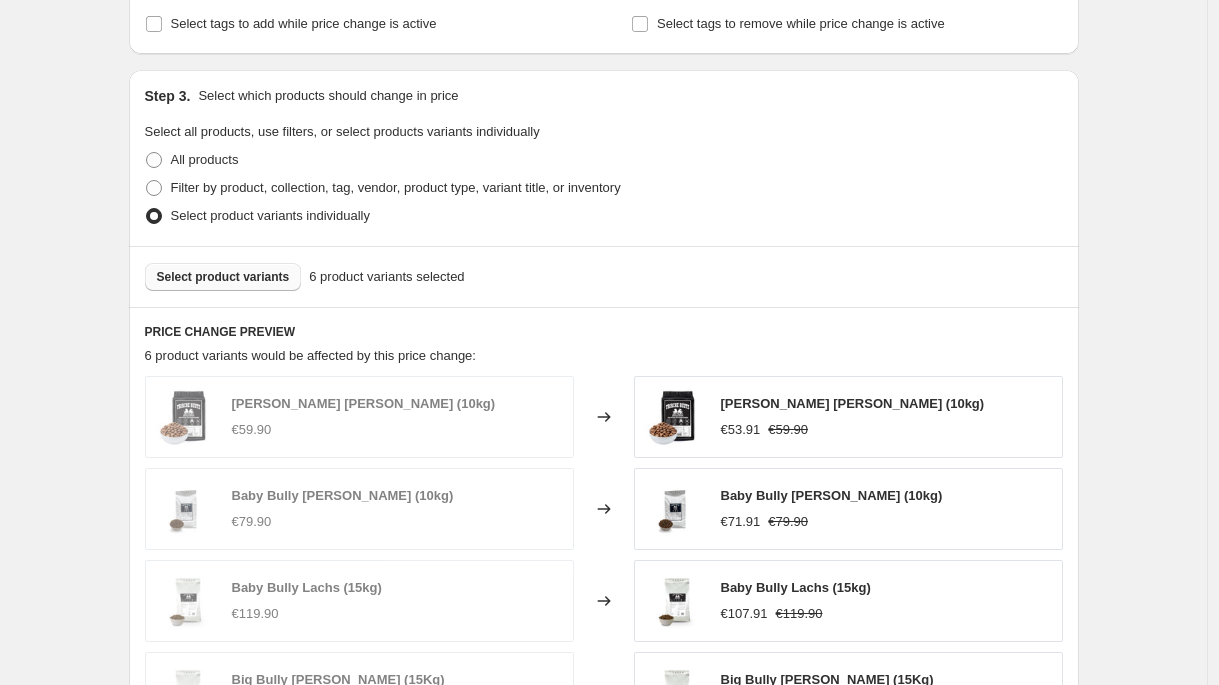 click on "Select product variants" at bounding box center (223, 277) 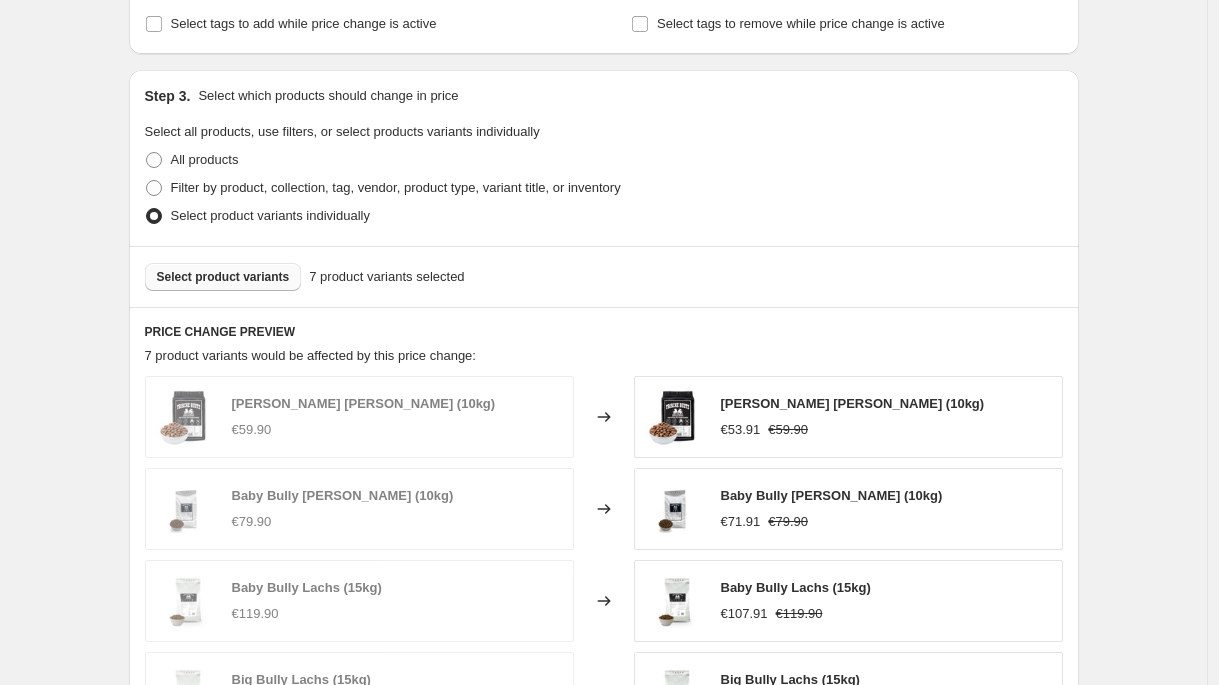 click on "Select product variants" at bounding box center (223, 277) 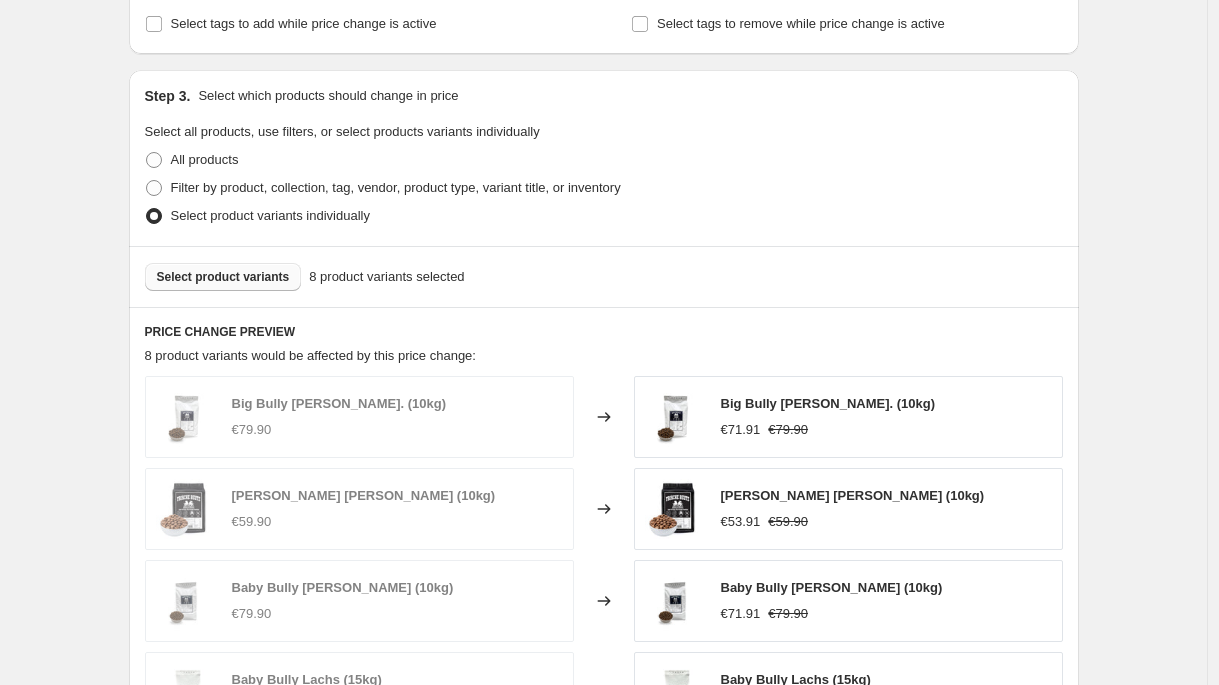 click on "Select product variants" at bounding box center [223, 277] 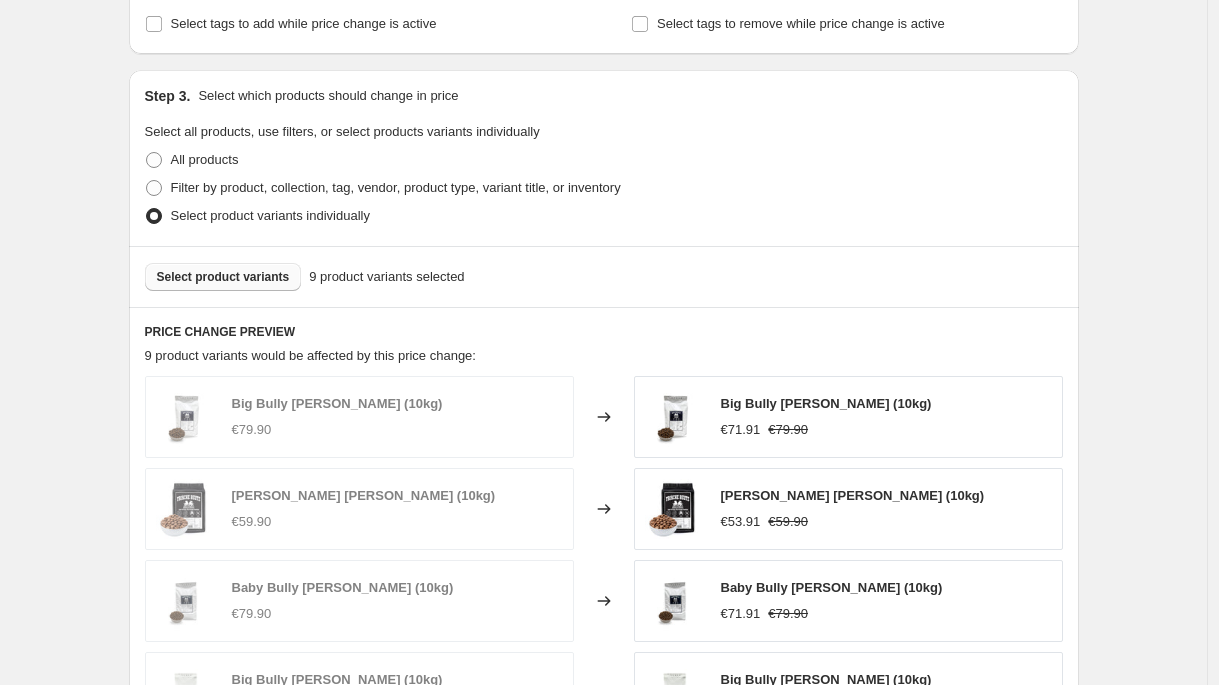 click on "Select product variants" at bounding box center (223, 277) 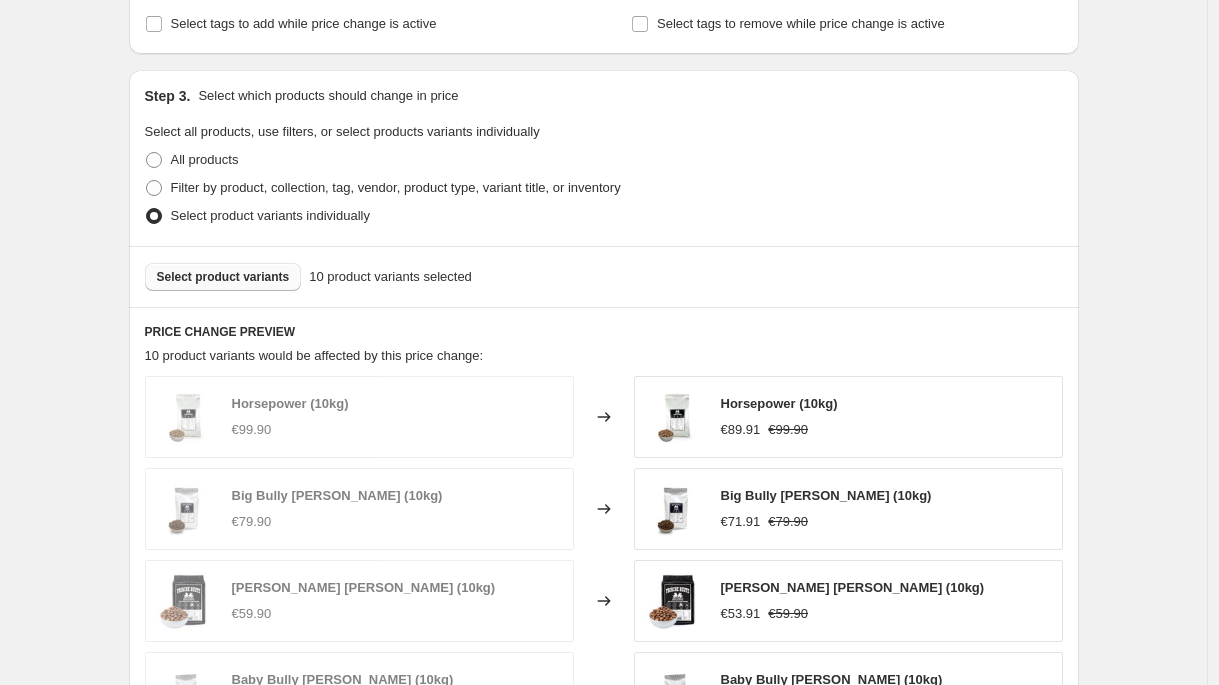 click on "Select product variants" at bounding box center (223, 277) 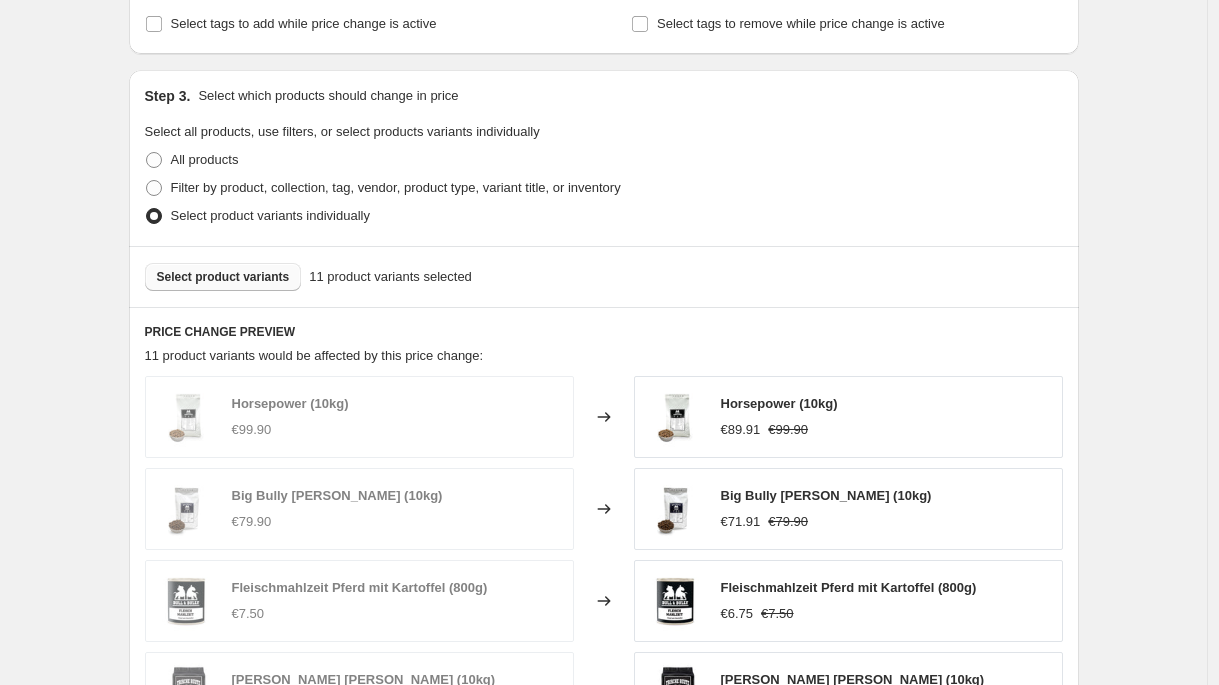 click on "Select product variants" at bounding box center [223, 277] 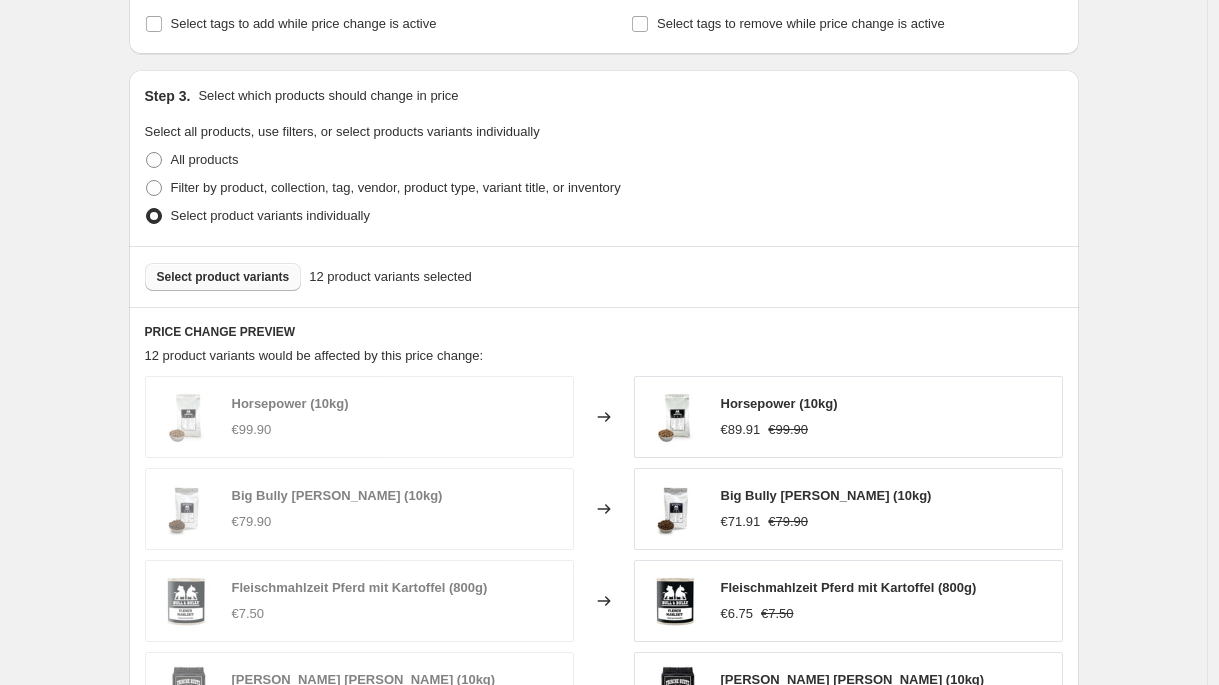 click on "Select product variants" at bounding box center (223, 277) 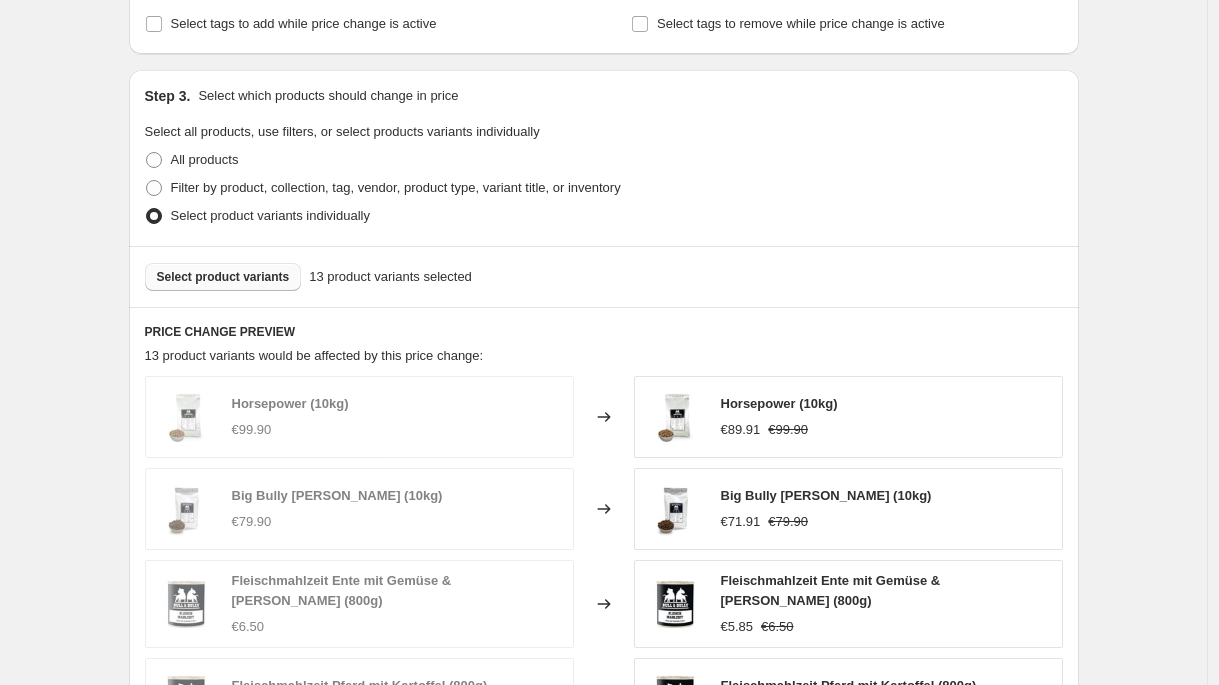 click on "Select product variants" at bounding box center [223, 277] 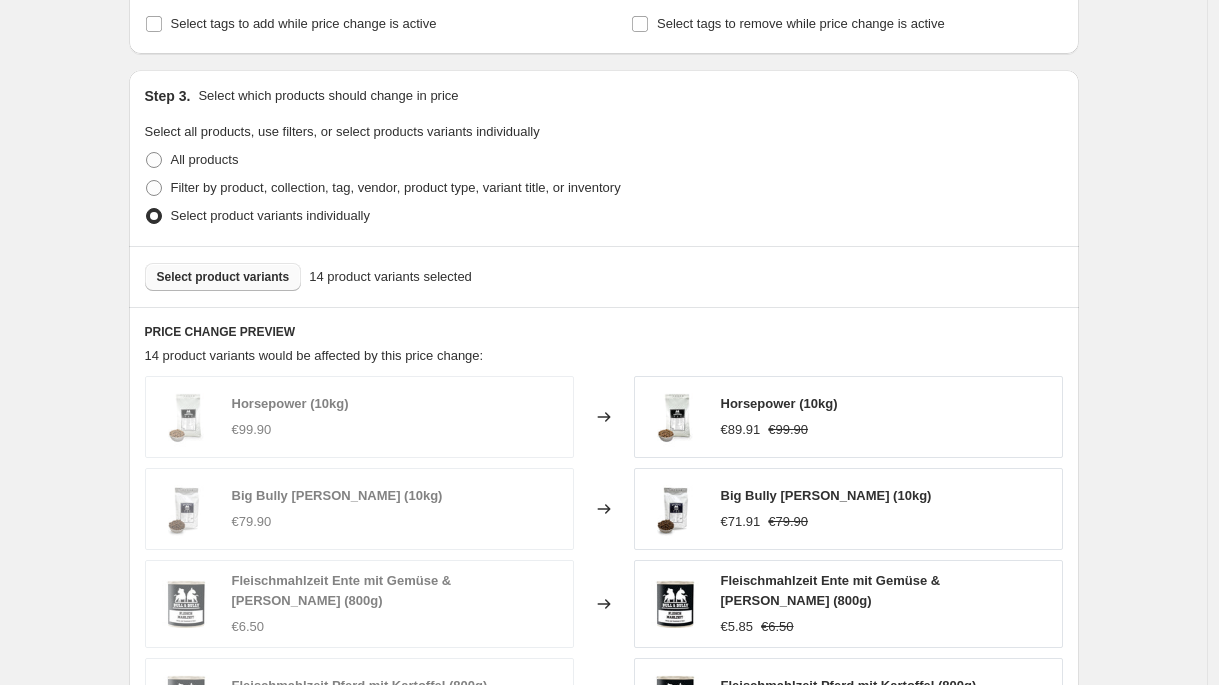 click on "Select product variants" at bounding box center [223, 277] 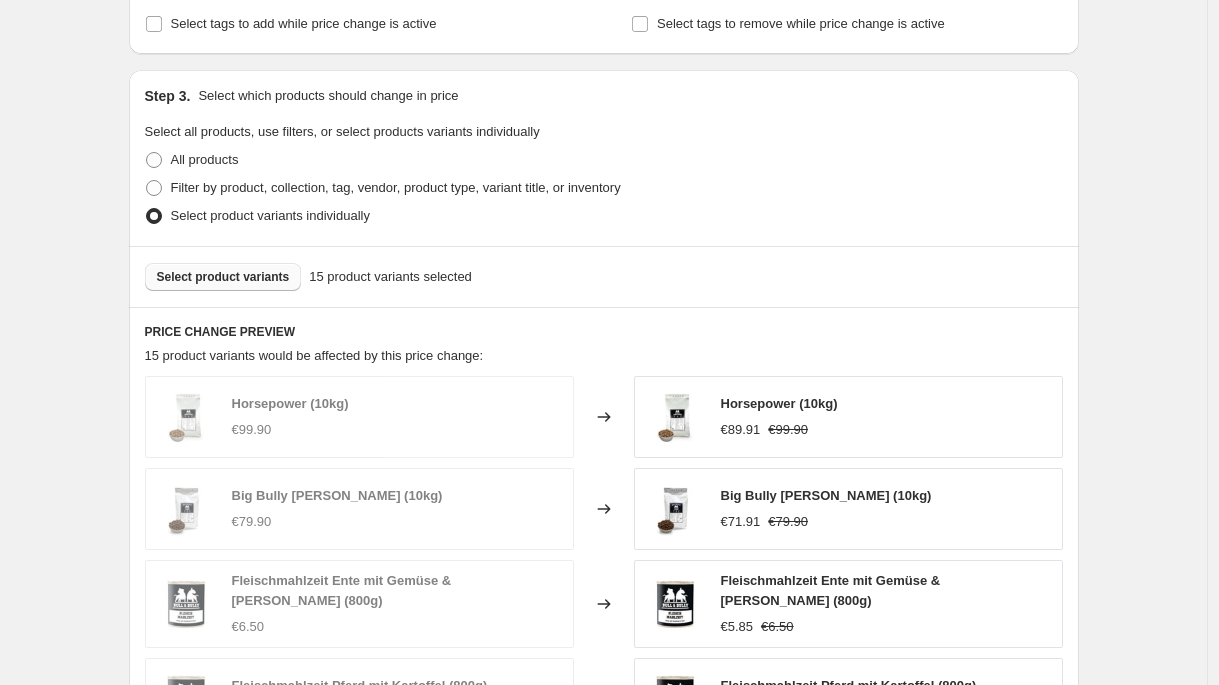 click on "Select product variants 15   product variants selected" at bounding box center [604, 276] 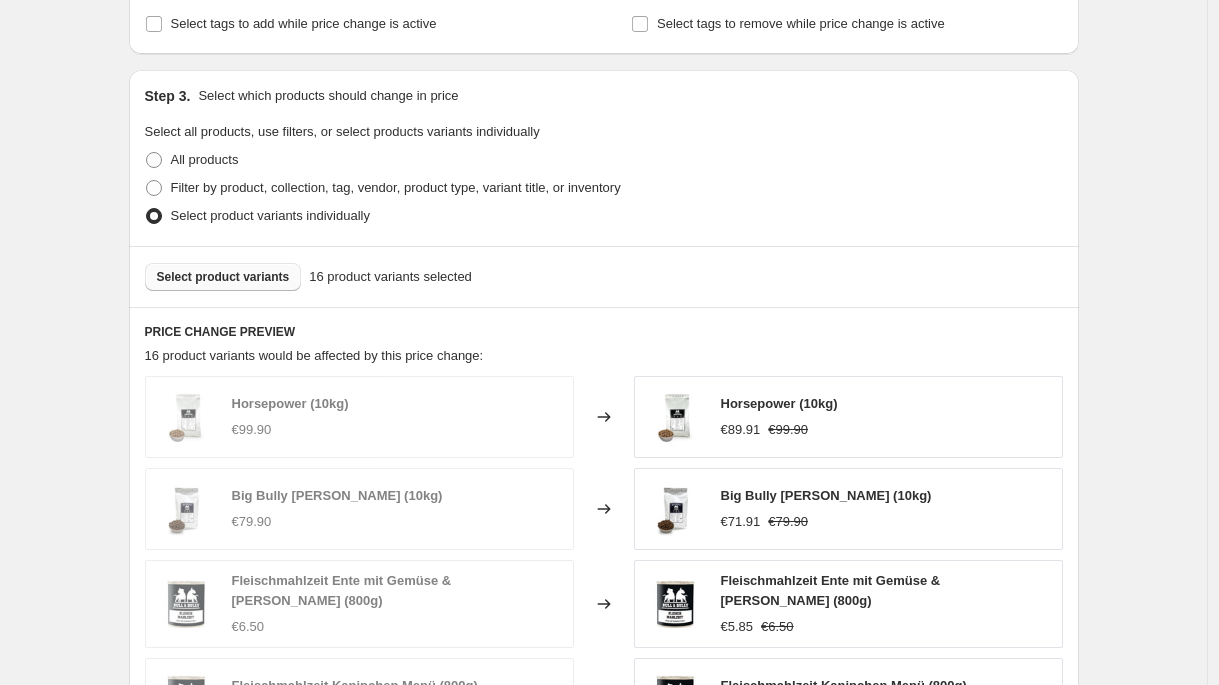 click on "Select product variants" at bounding box center (223, 277) 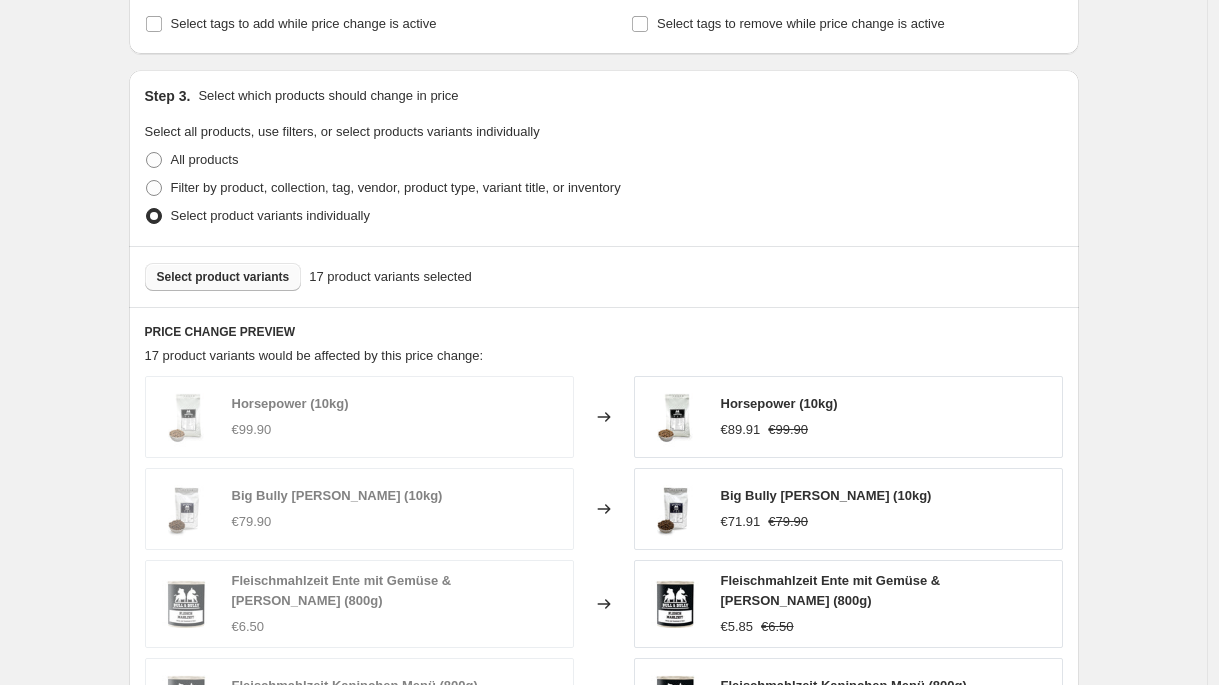 click on "Select product variants" at bounding box center (223, 277) 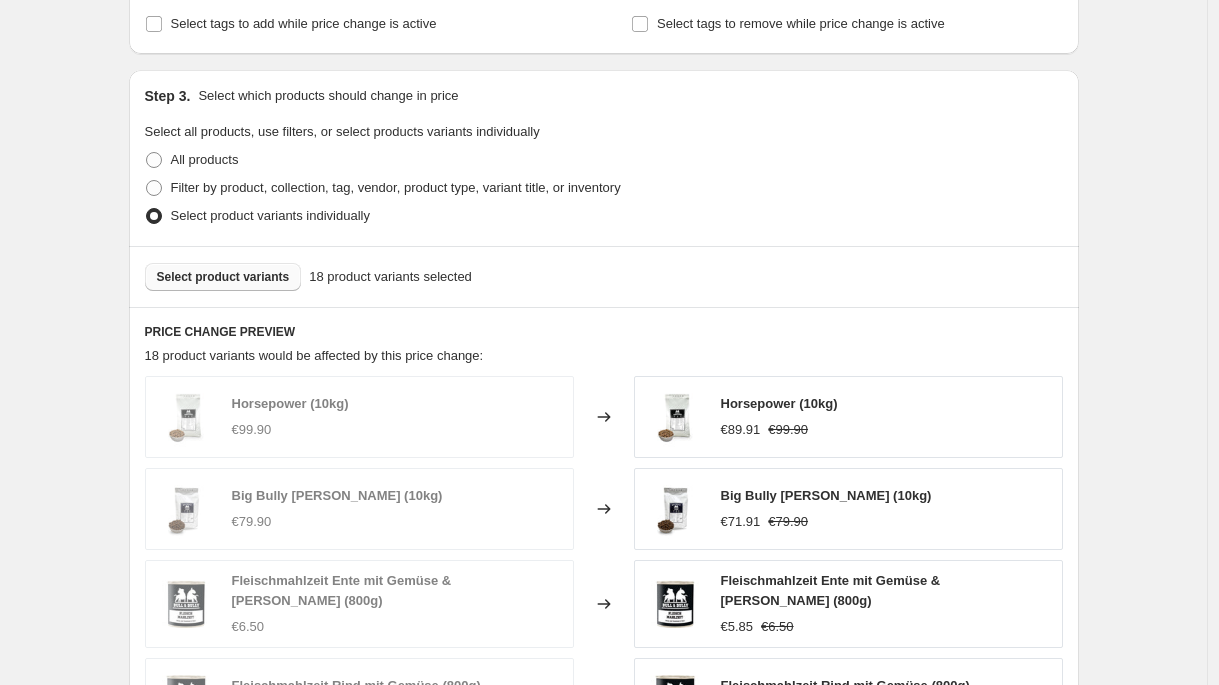 click on "Select product variants" at bounding box center [223, 277] 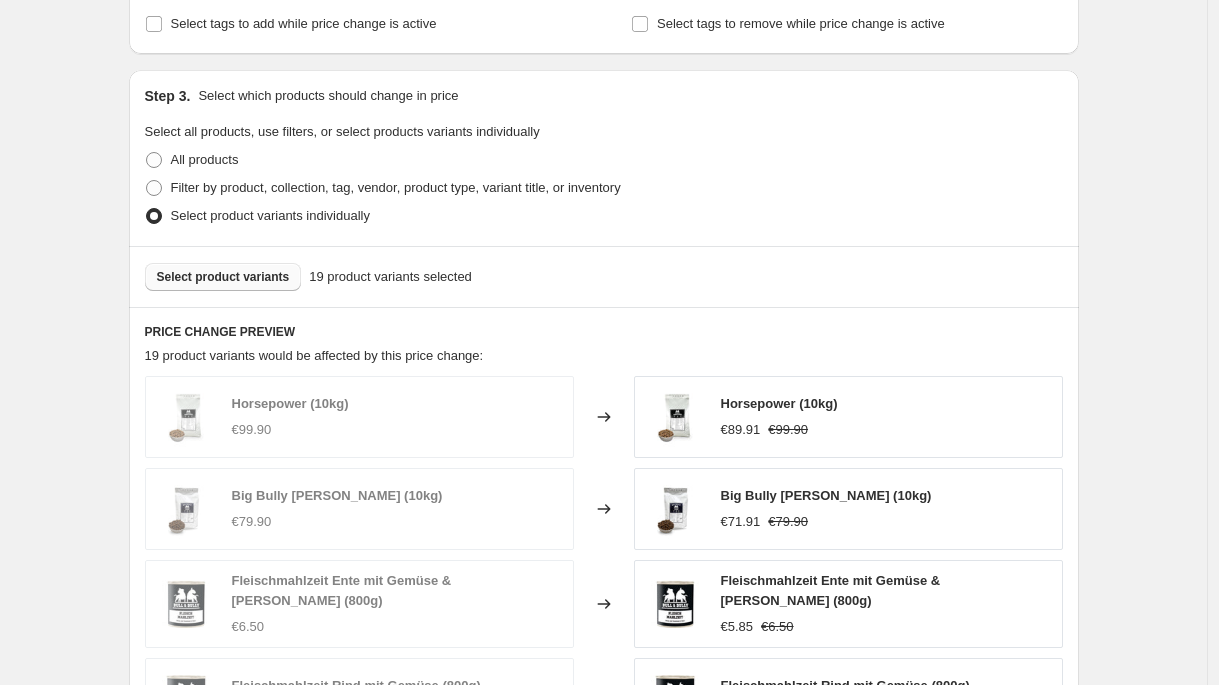 click on "Select product variants" at bounding box center [223, 277] 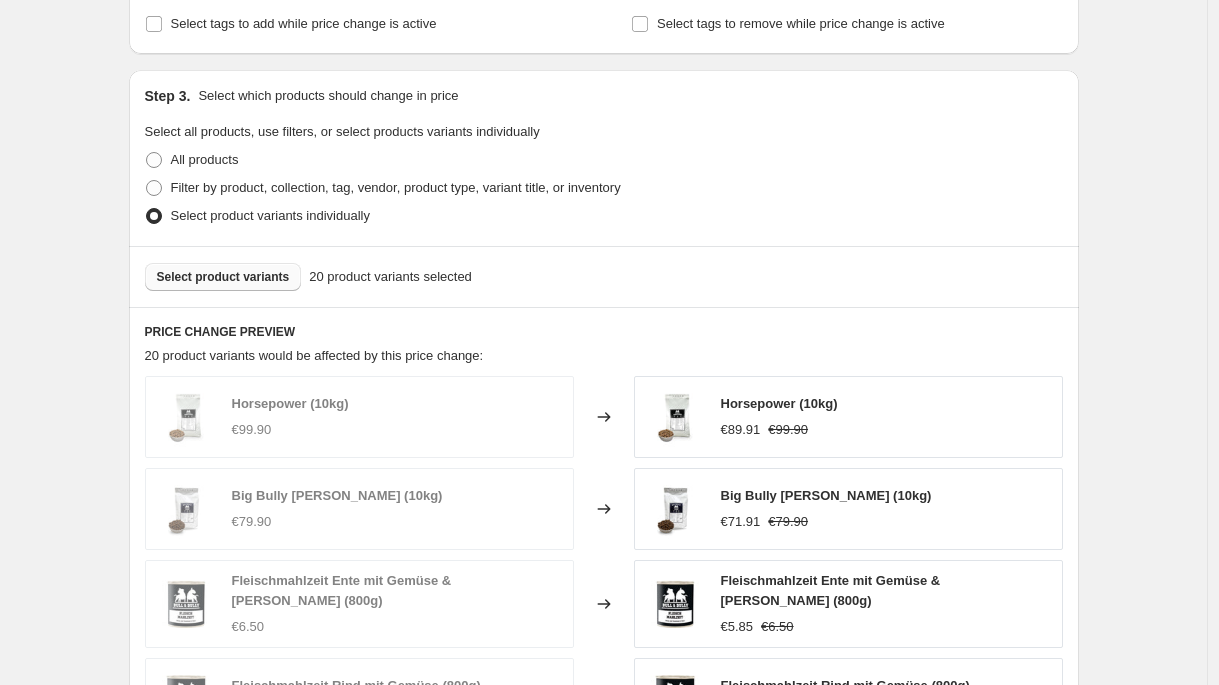 click on "Select product variants" at bounding box center (223, 277) 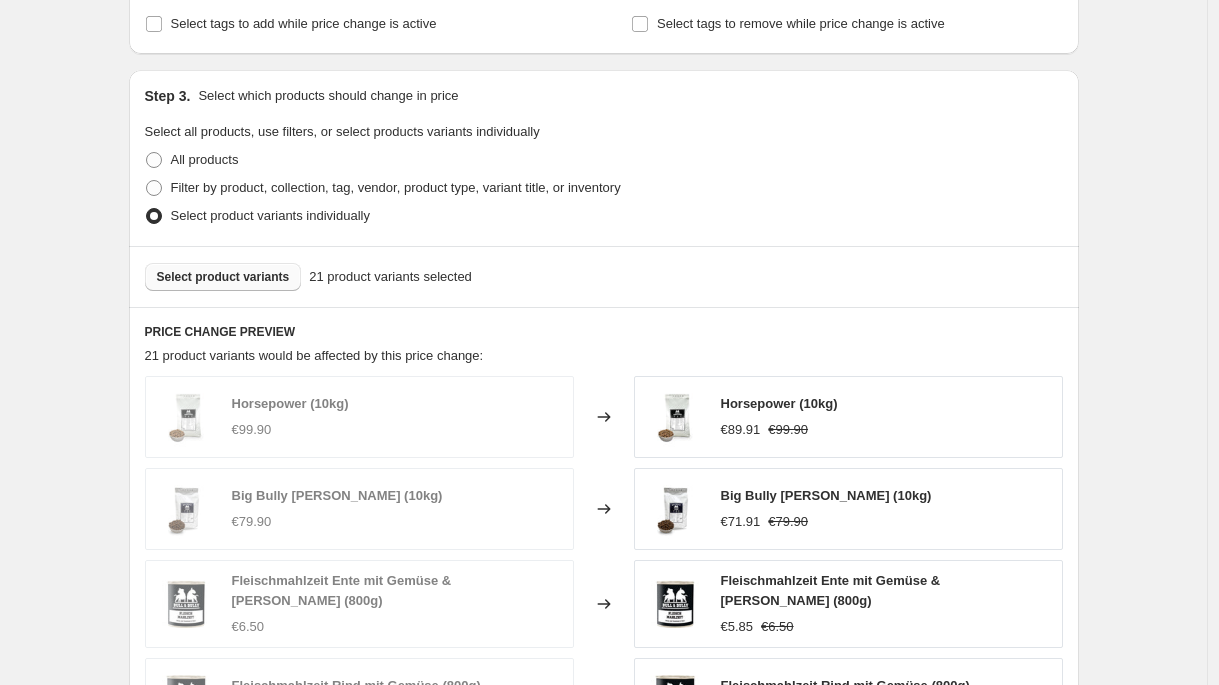 click on "Select product variants" at bounding box center (223, 277) 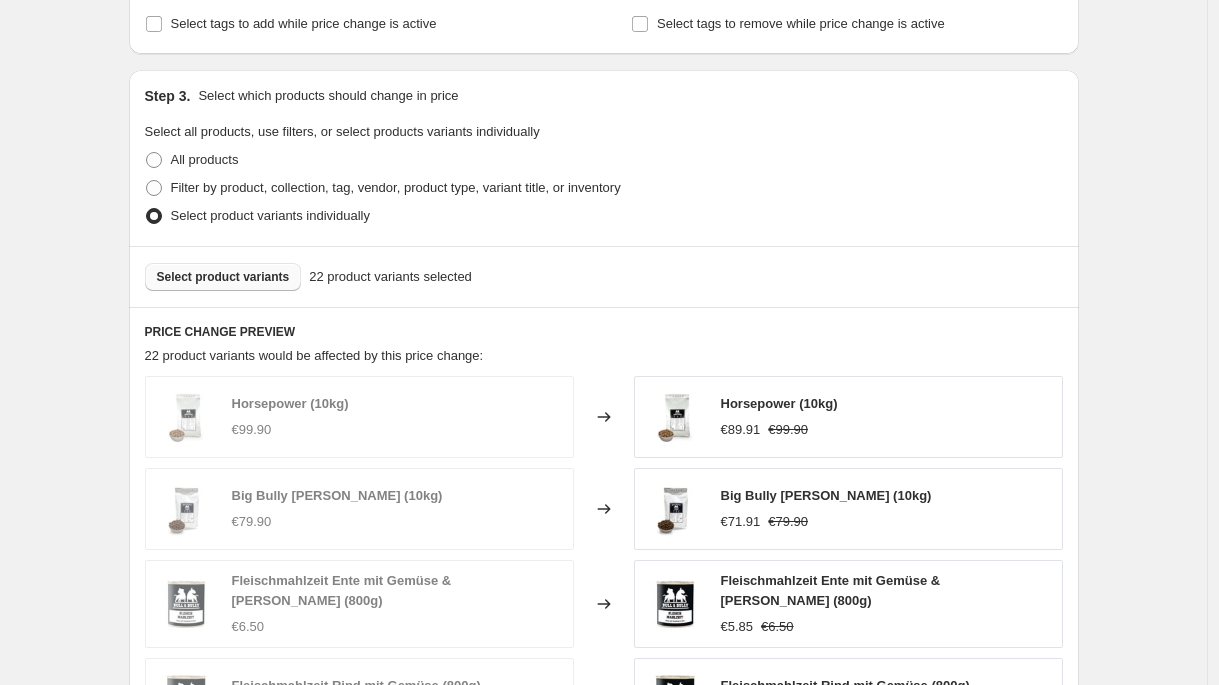 click on "Select product variants" at bounding box center [223, 277] 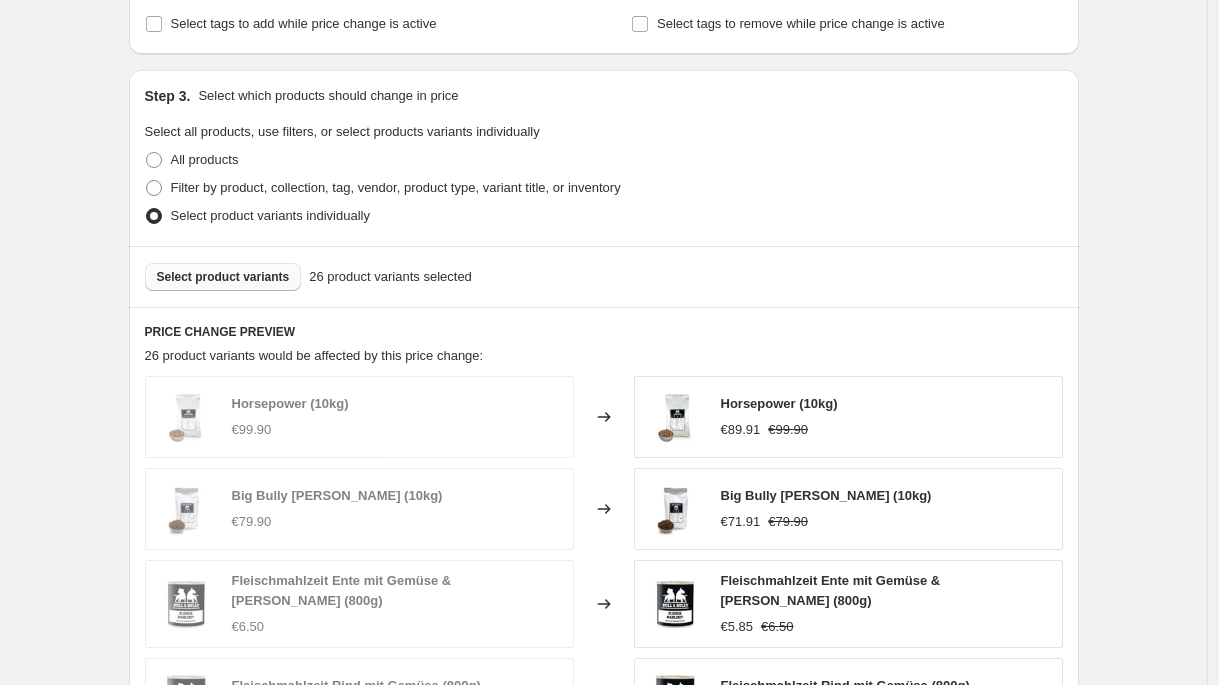 click on "Select product variants 26   product variants selected" at bounding box center (604, 276) 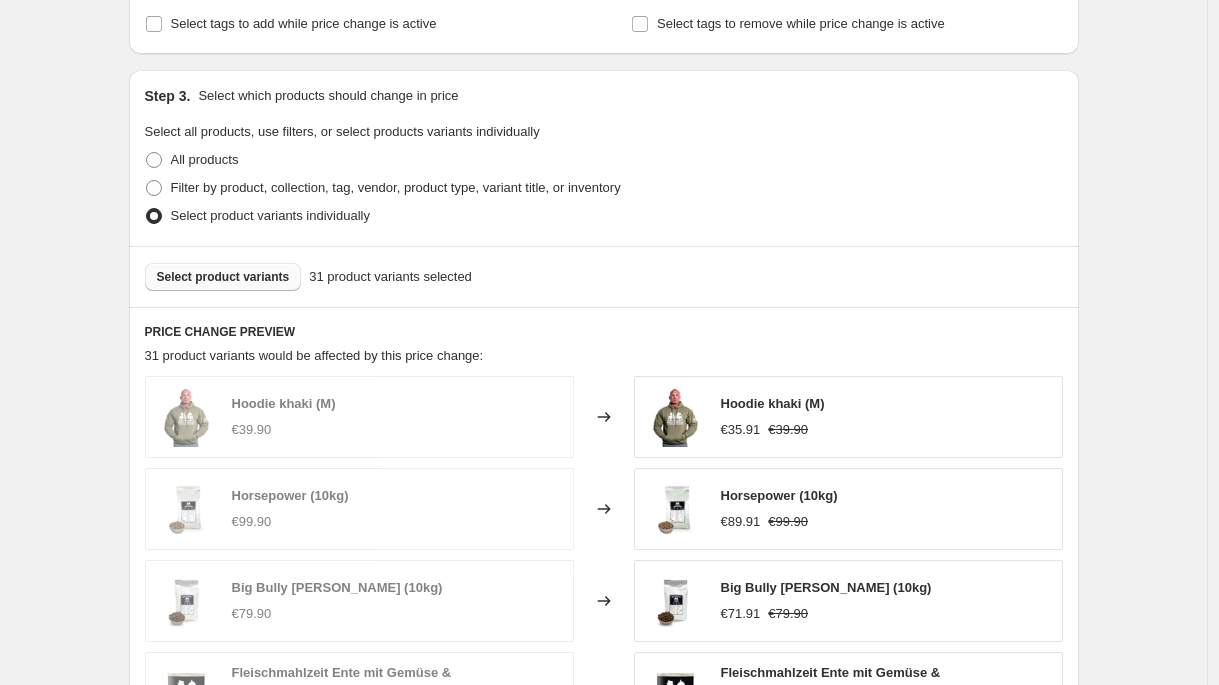 click on "Select product variants" at bounding box center [223, 277] 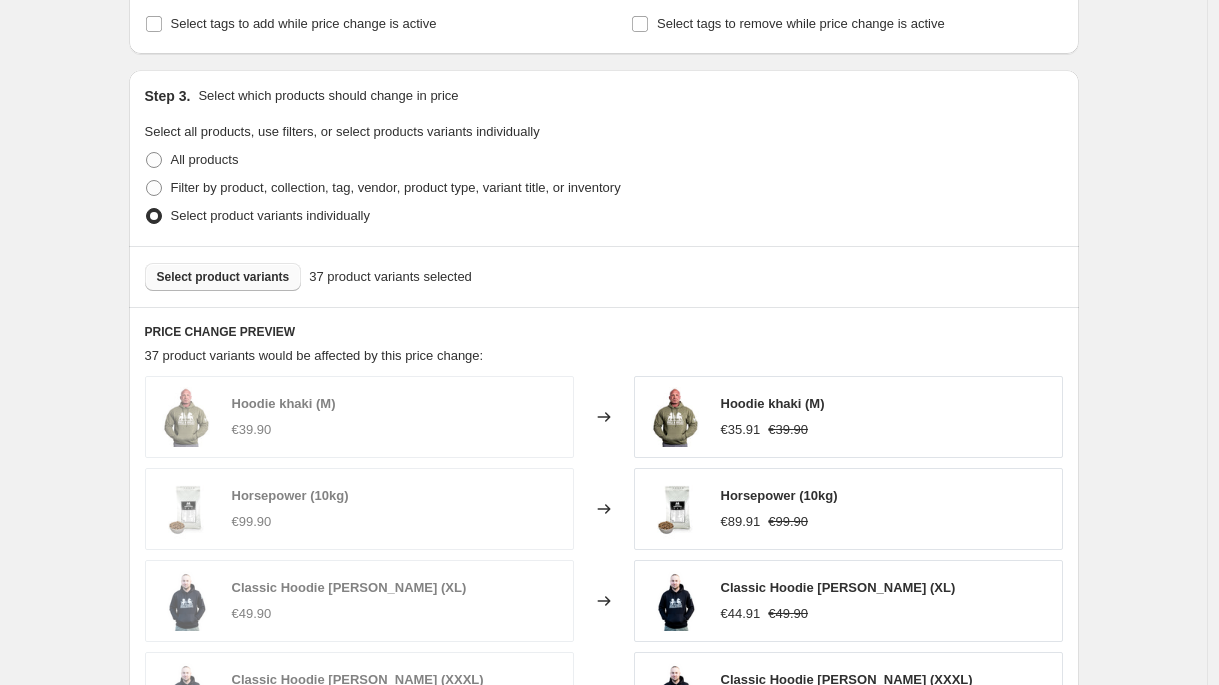 click on "Select product variants 37   product variants selected" at bounding box center (604, 276) 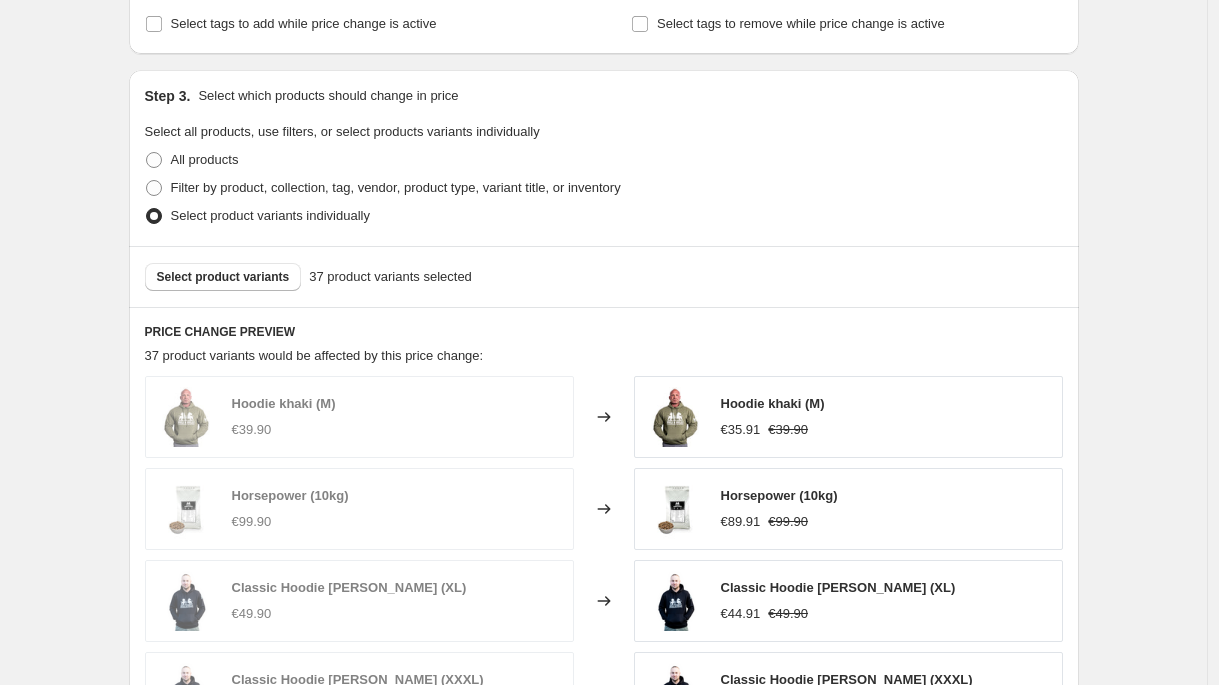 click on "Select product variants 37   product variants selected" at bounding box center [604, 276] 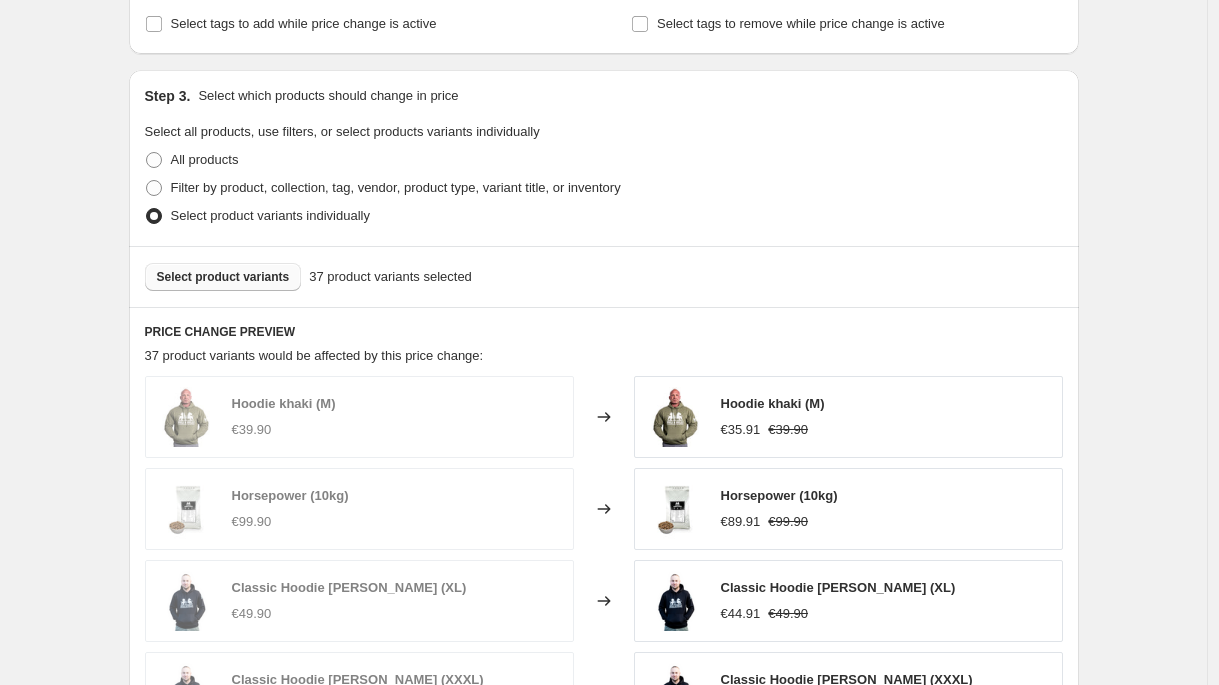 click on "Select product variants" at bounding box center (223, 277) 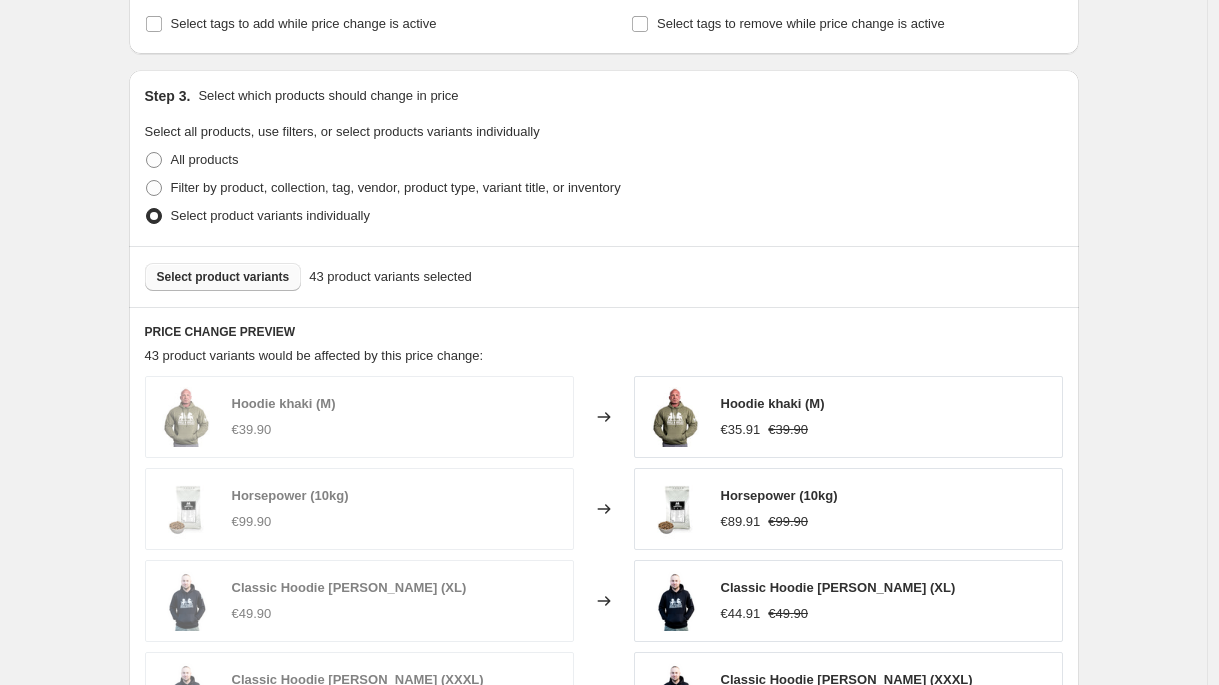 click on "Select product variants" at bounding box center [223, 277] 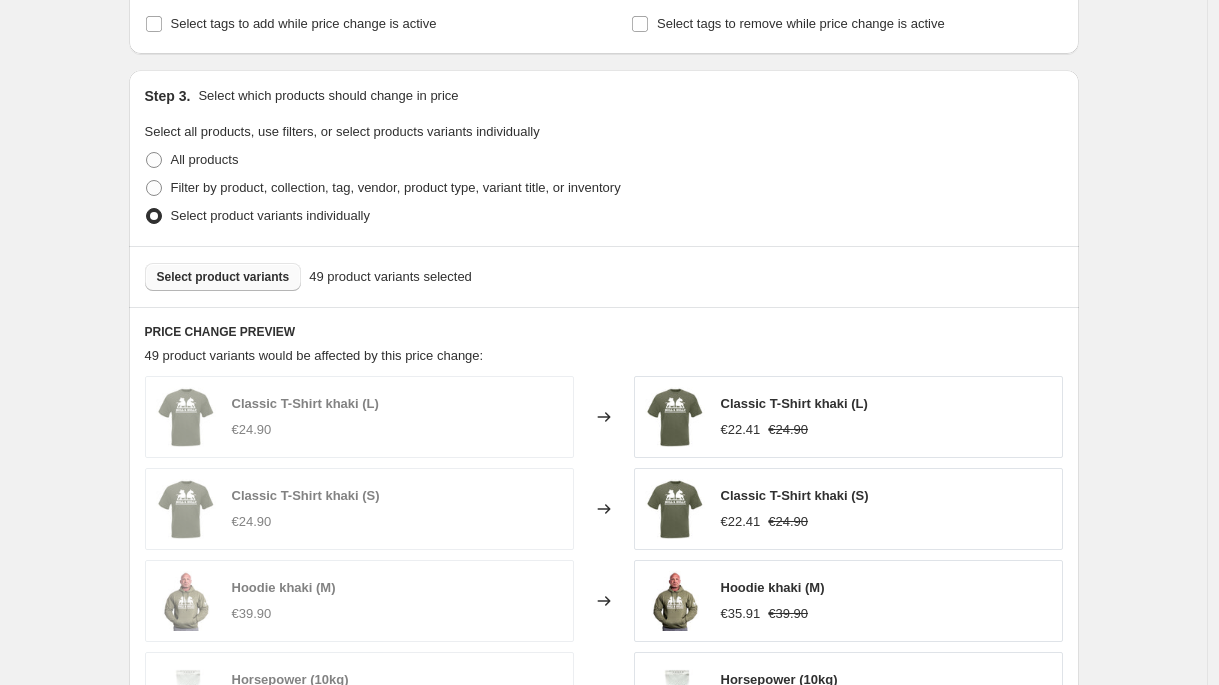 click on "Select product variants" at bounding box center (223, 277) 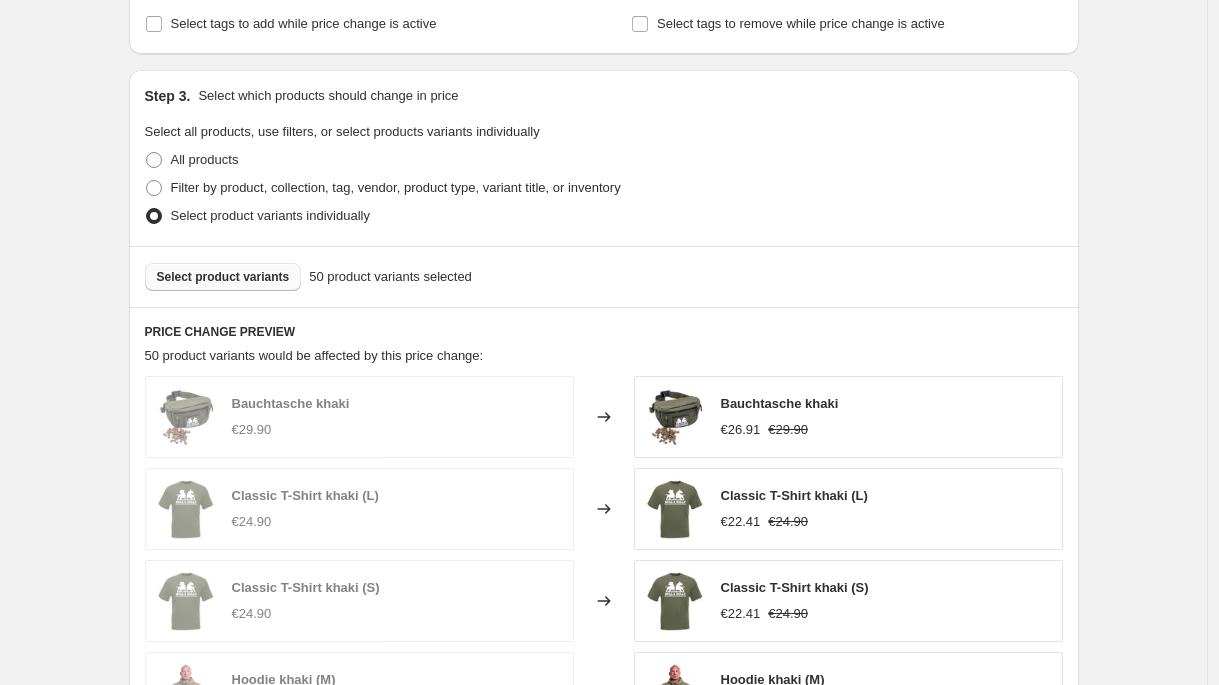 click on "Select product variants" at bounding box center [223, 277] 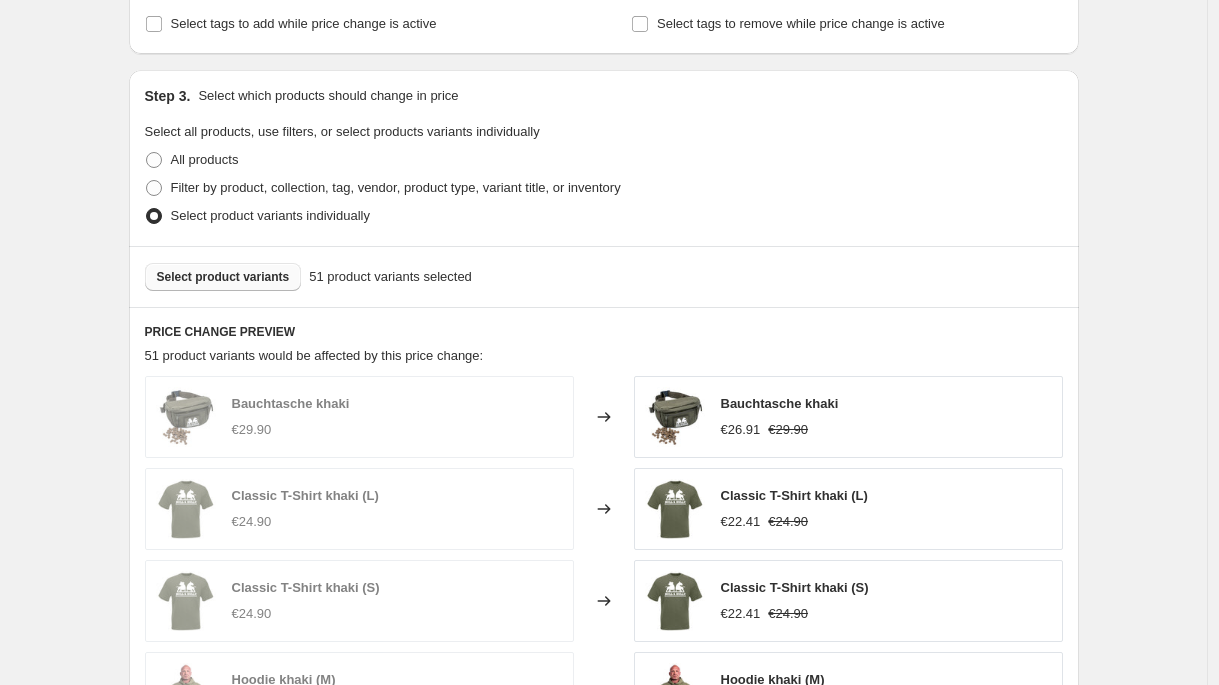 click on "Select product variants" at bounding box center [223, 277] 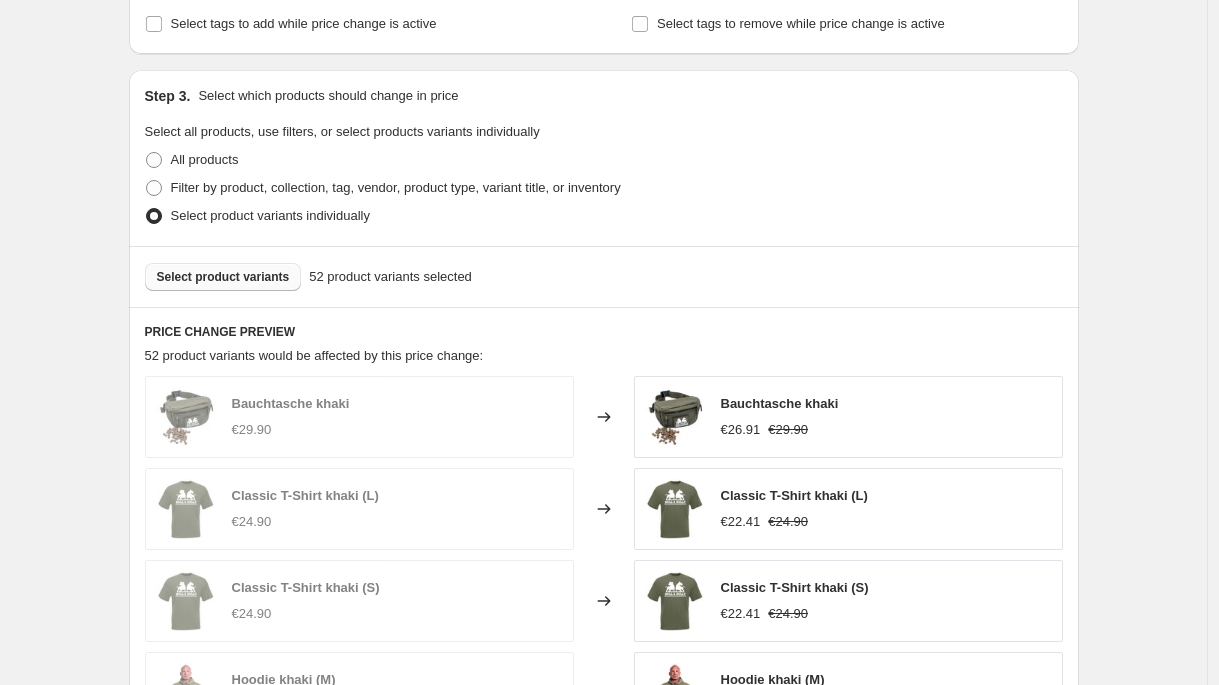 click on "Select product variants" at bounding box center [223, 277] 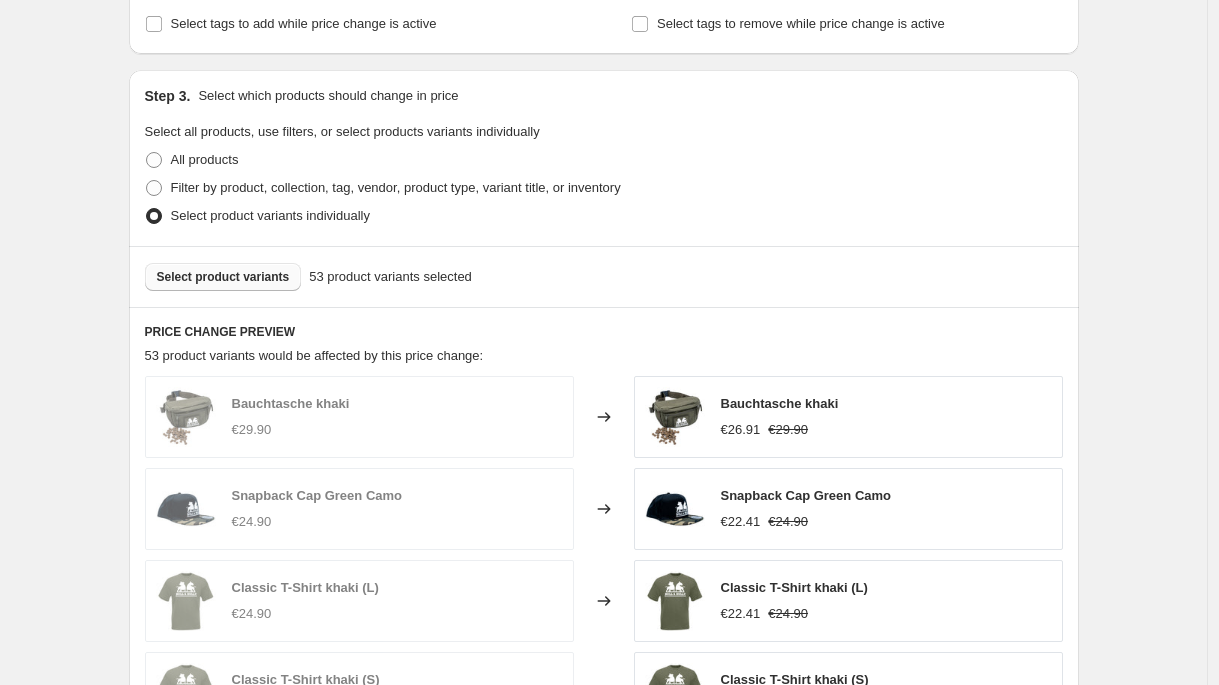 click on "Select product variants" at bounding box center [223, 277] 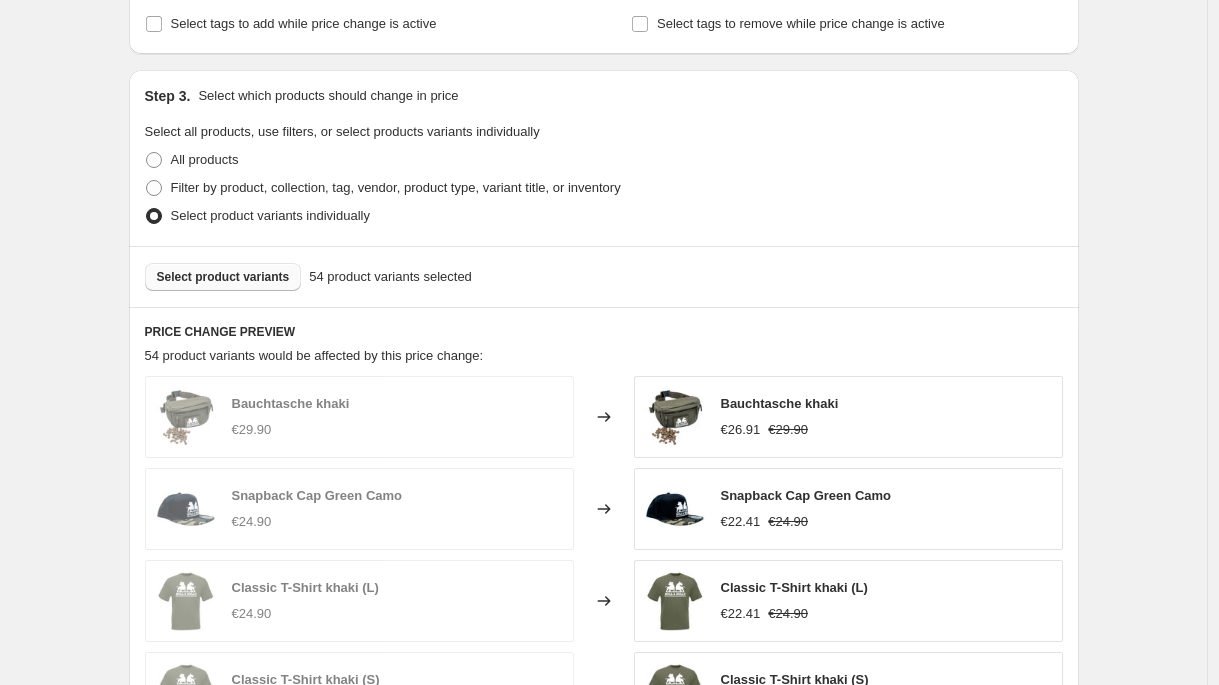 click on "Select product variants" at bounding box center [223, 277] 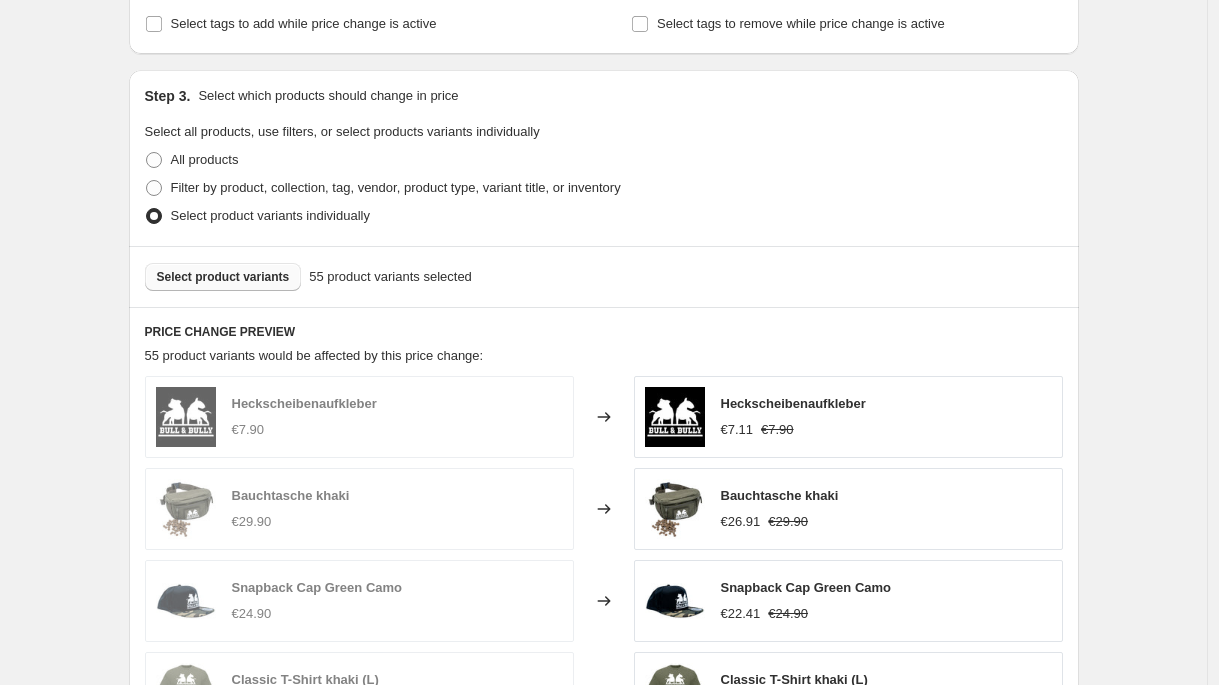 click on "Select product variants" at bounding box center (223, 277) 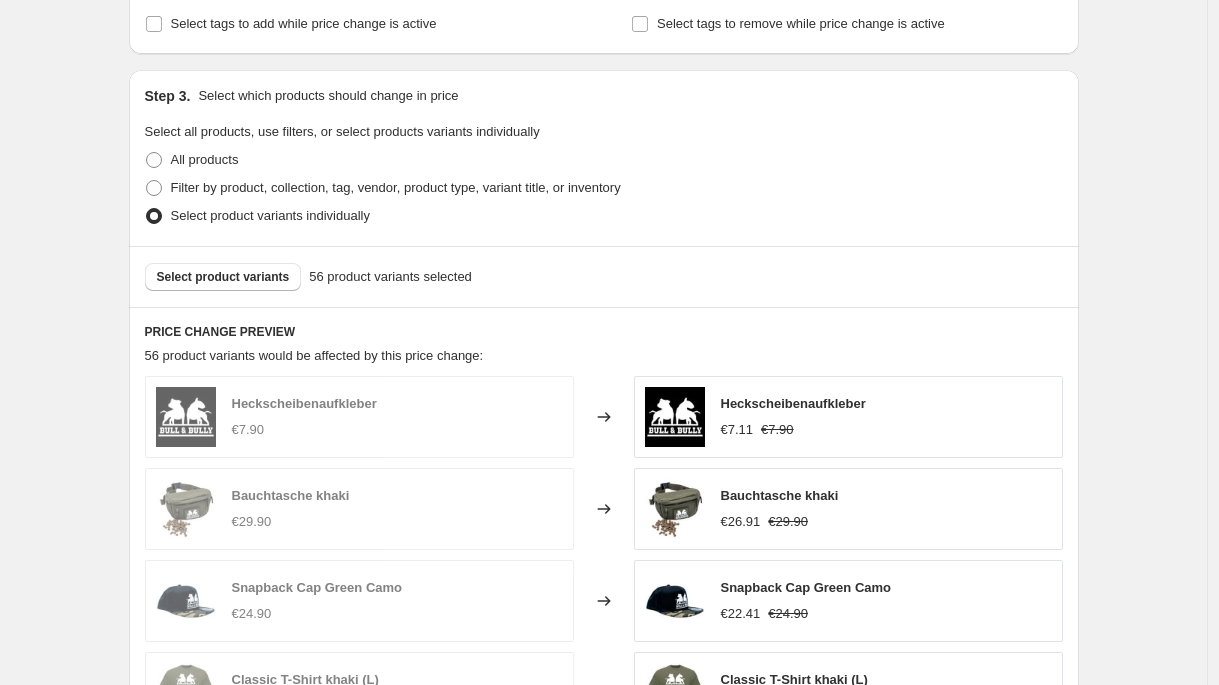 click on "Select product variants 56   product variants selected" at bounding box center (604, 276) 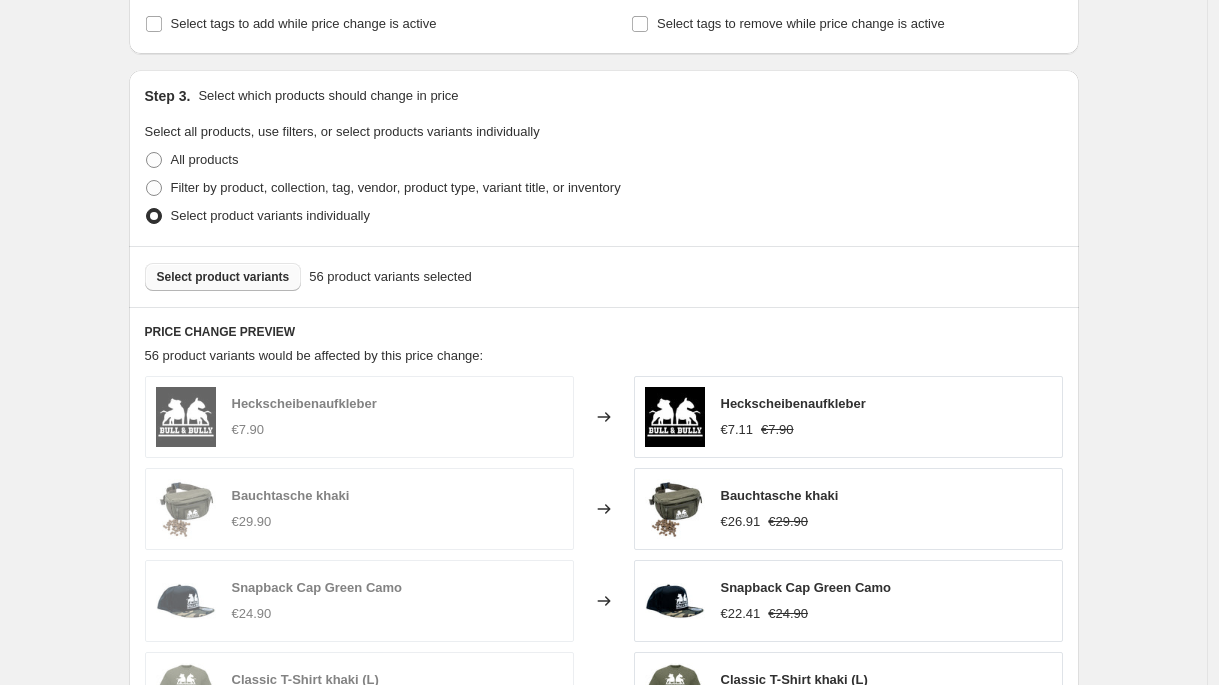 click on "Select product variants" at bounding box center [223, 277] 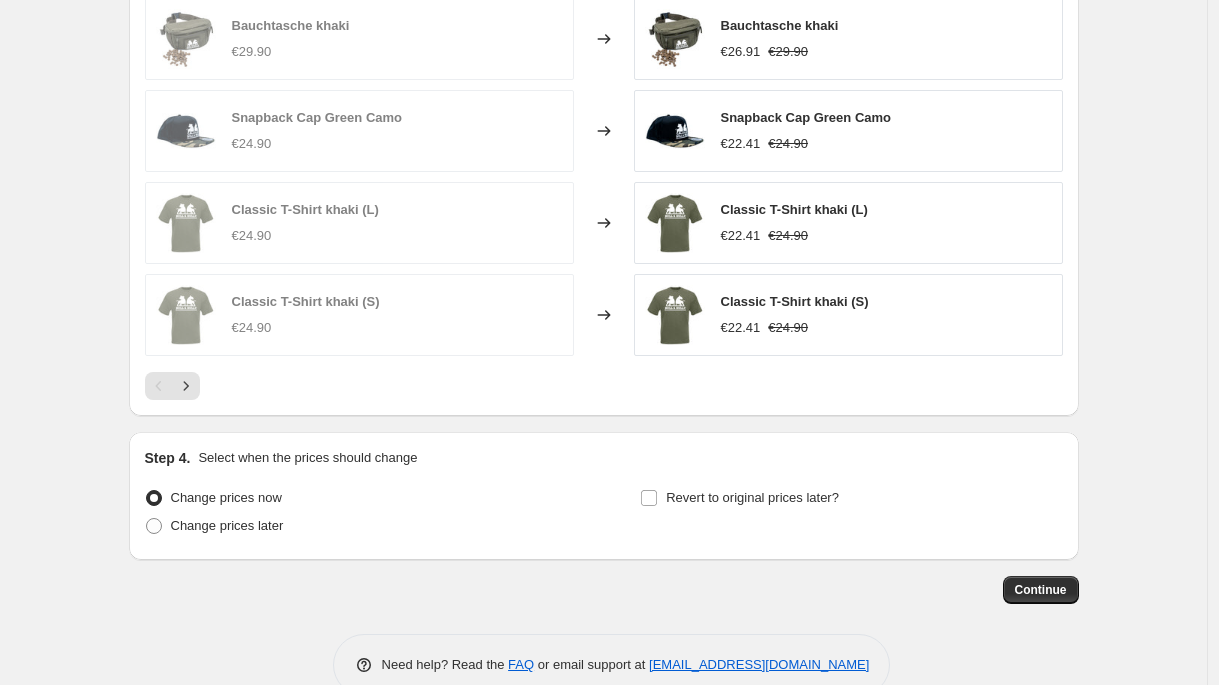 scroll, scrollTop: 1375, scrollLeft: 0, axis: vertical 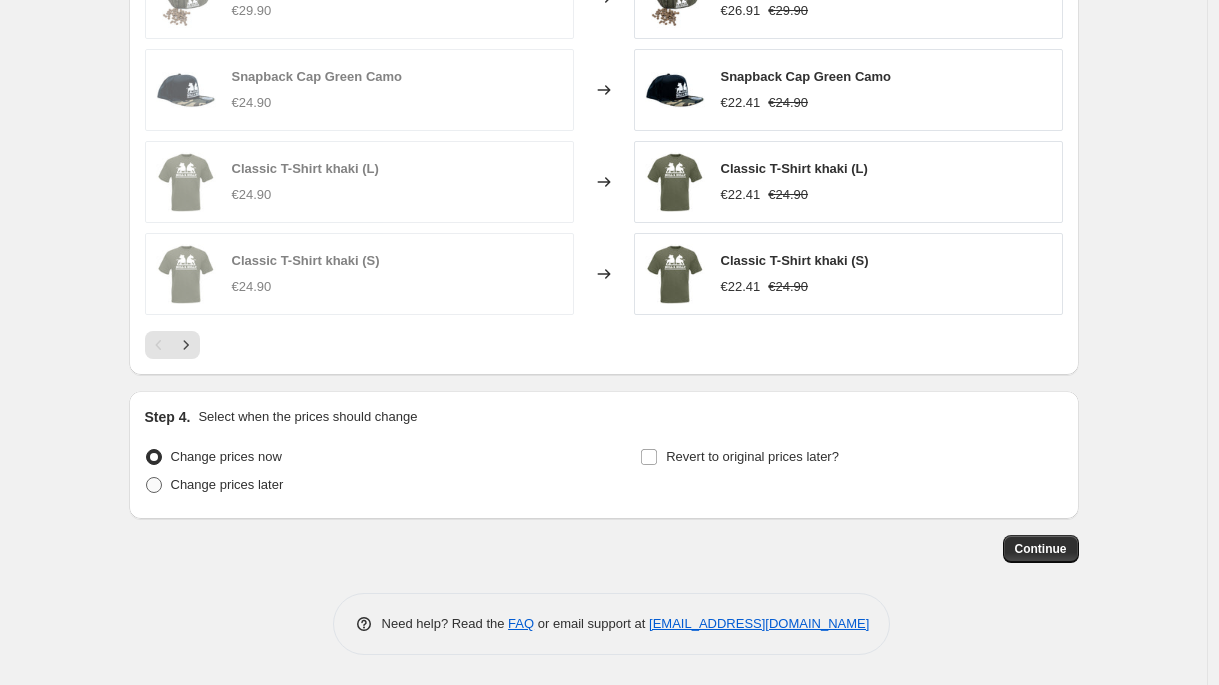 click at bounding box center (154, 485) 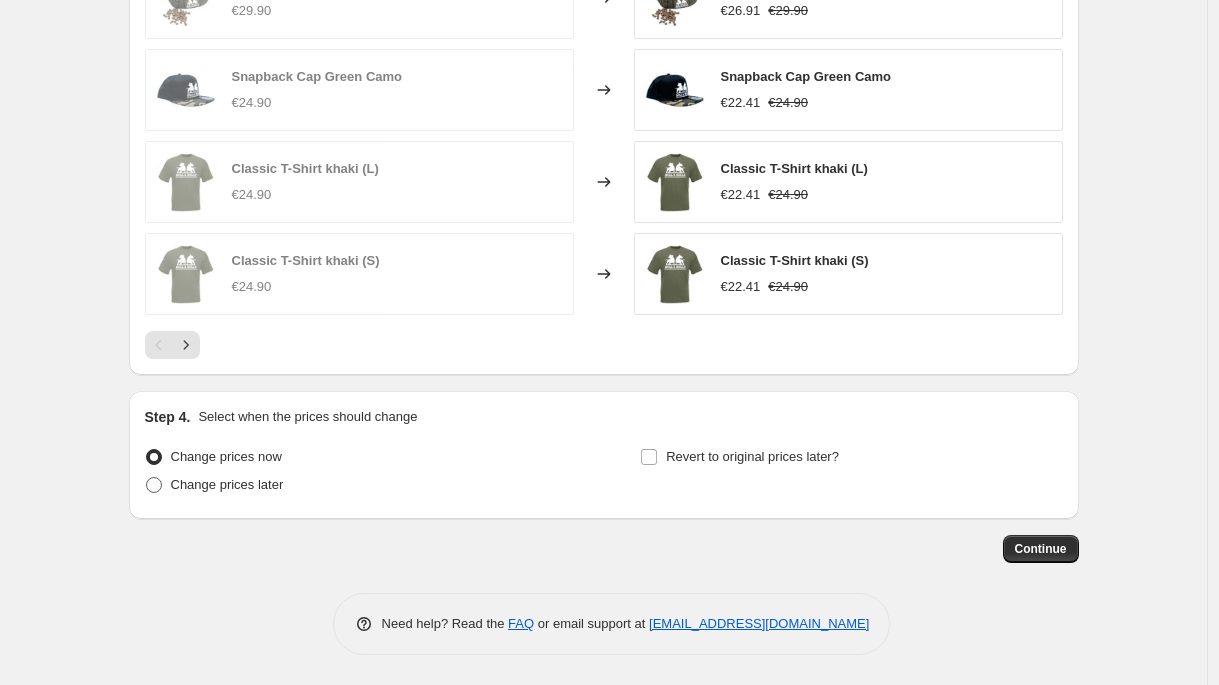 radio on "true" 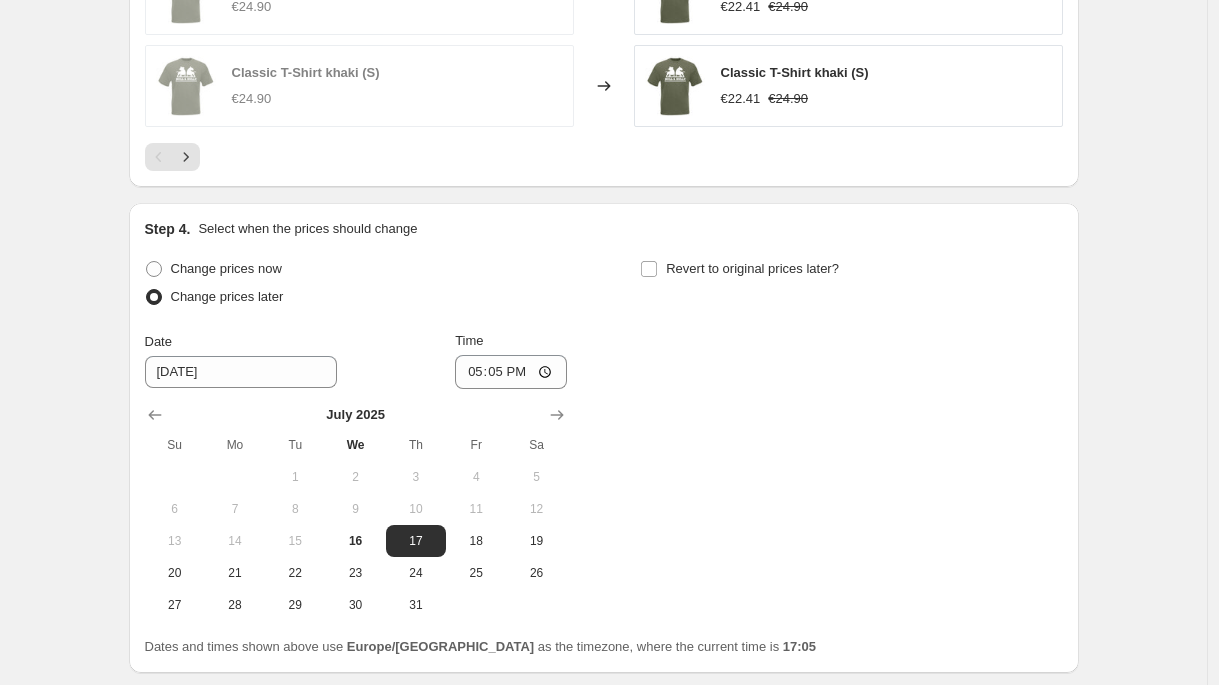 scroll, scrollTop: 1717, scrollLeft: 0, axis: vertical 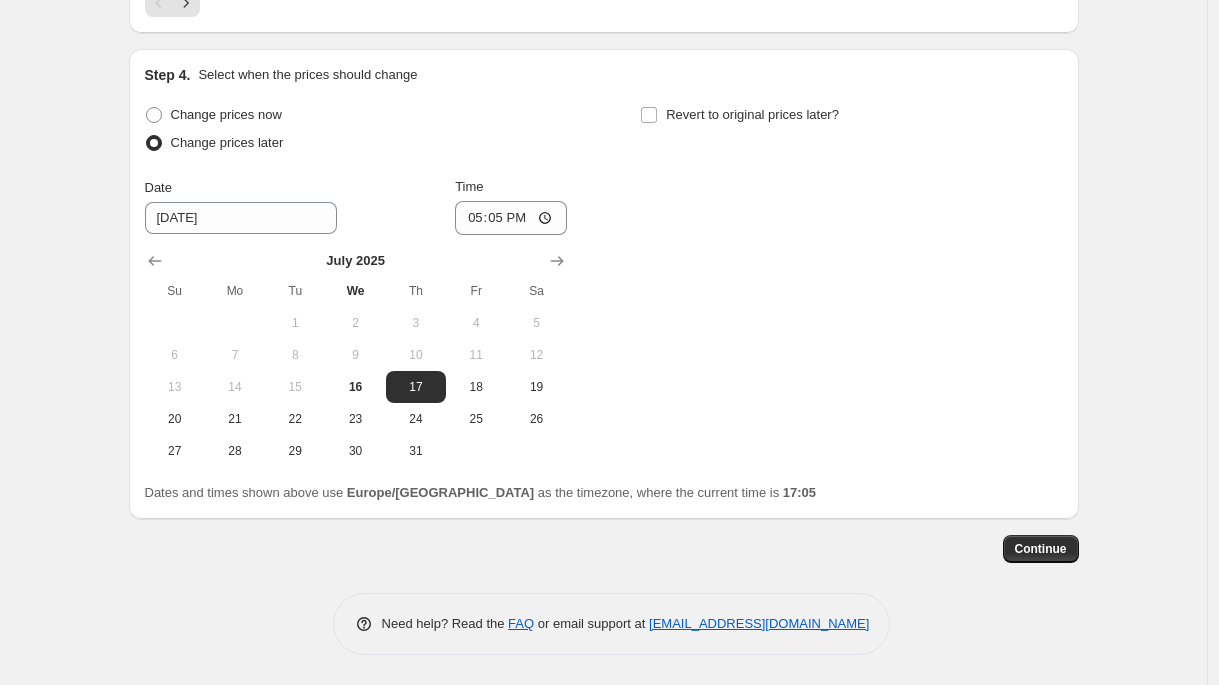 click on "[DATE] Su Mo Tu We Th Fr Sa 1 2 3 4 5 6 7 8 9 10 11 12 13 14 15 16 17 18 19 20 21 22 23 24 25 26 27 28 29 30 31" at bounding box center [348, 351] 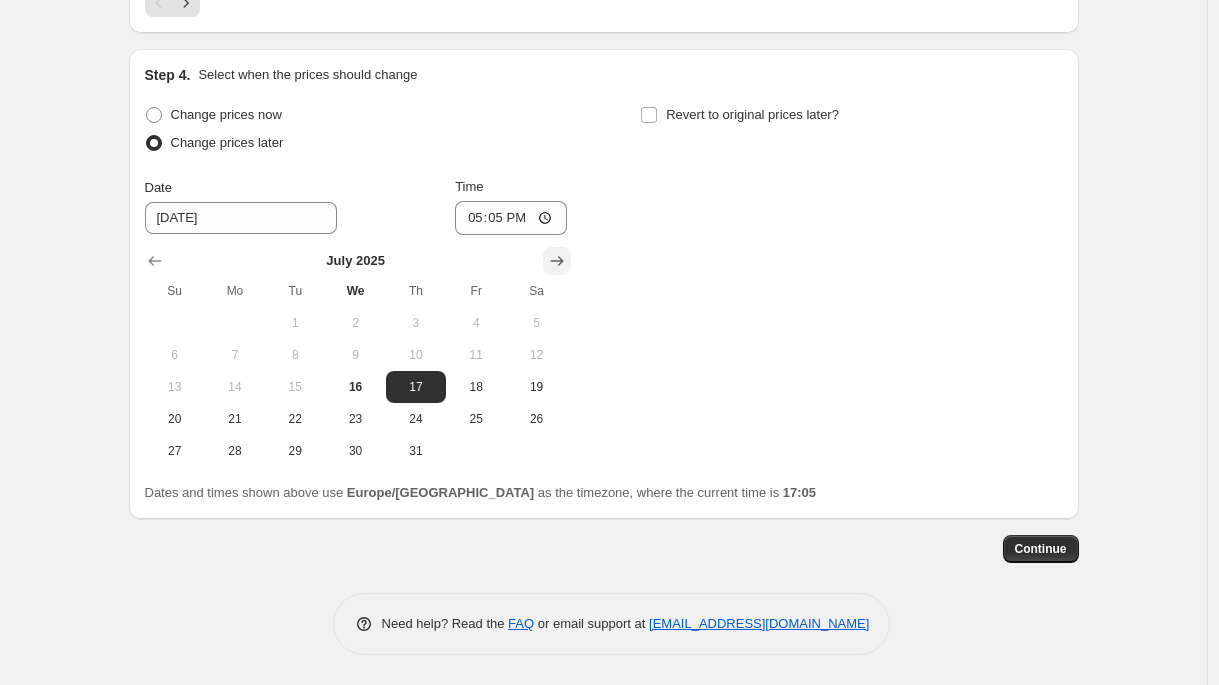 click 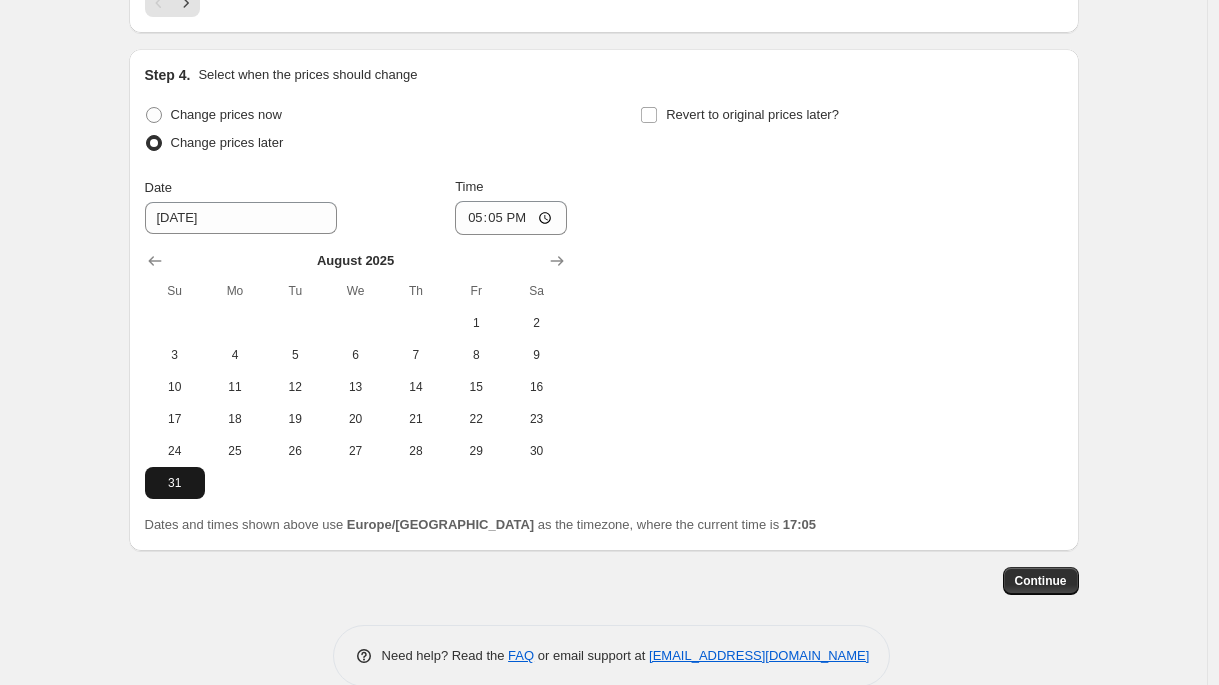 click on "31" at bounding box center [175, 483] 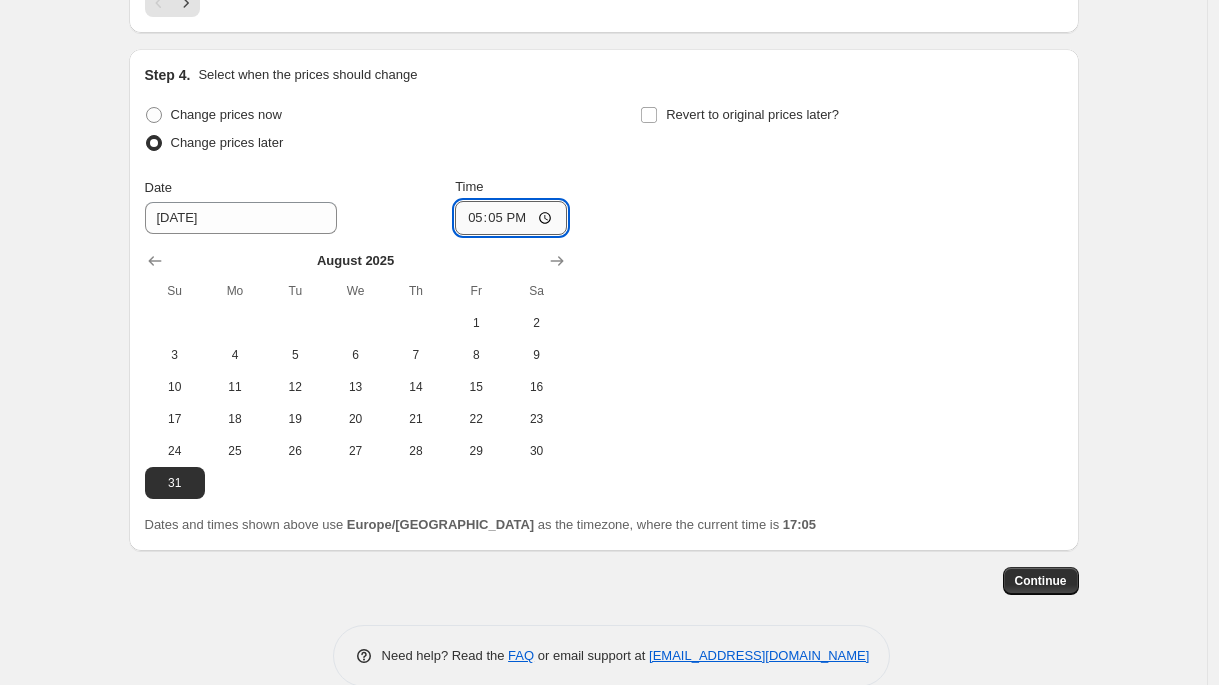 click on "17:05" at bounding box center [511, 218] 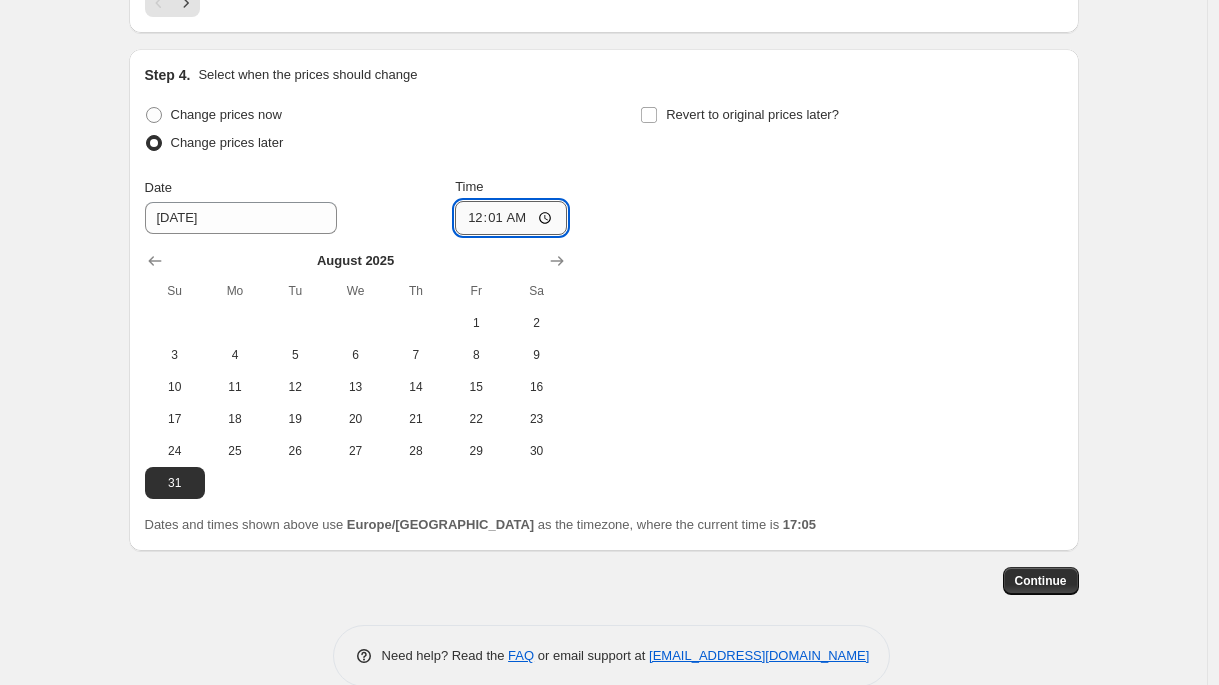 type on "00:15" 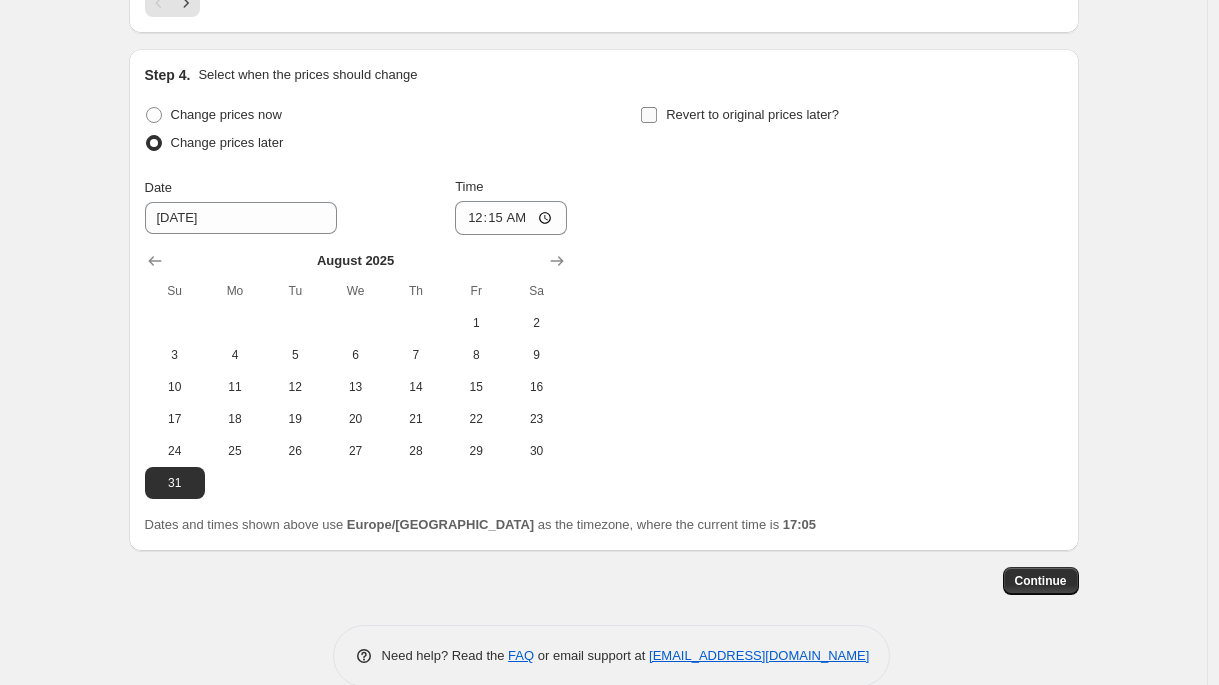 click on "Revert to original prices later?" at bounding box center (752, 114) 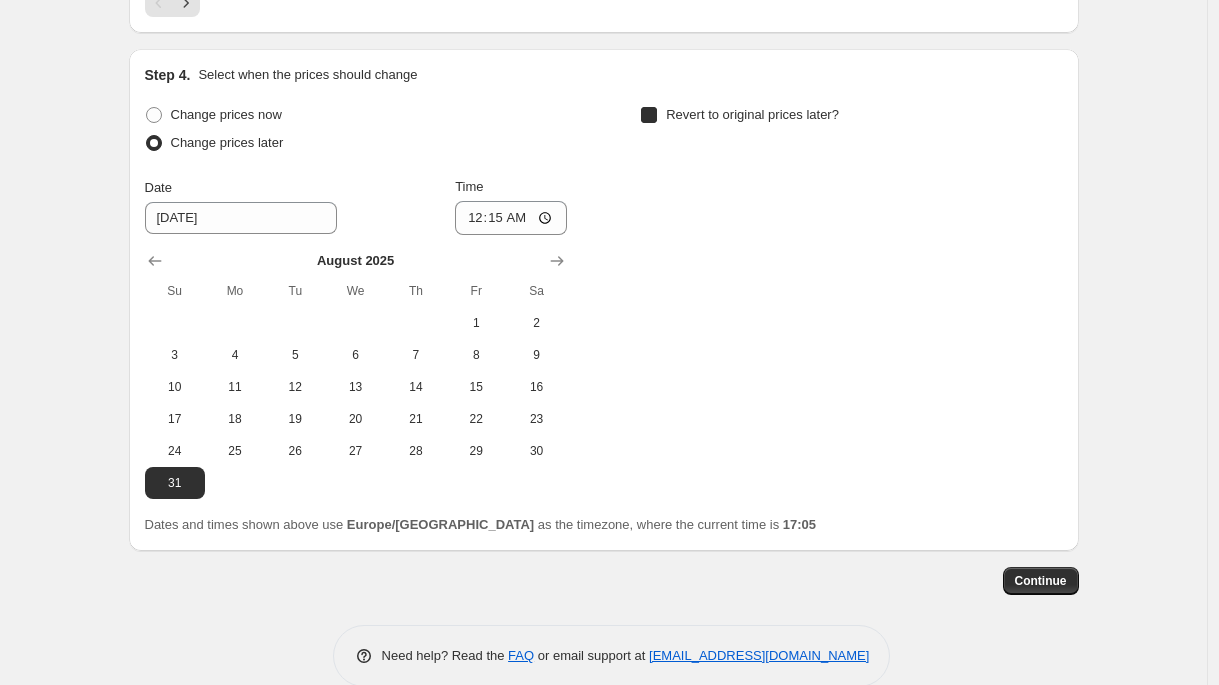 checkbox on "true" 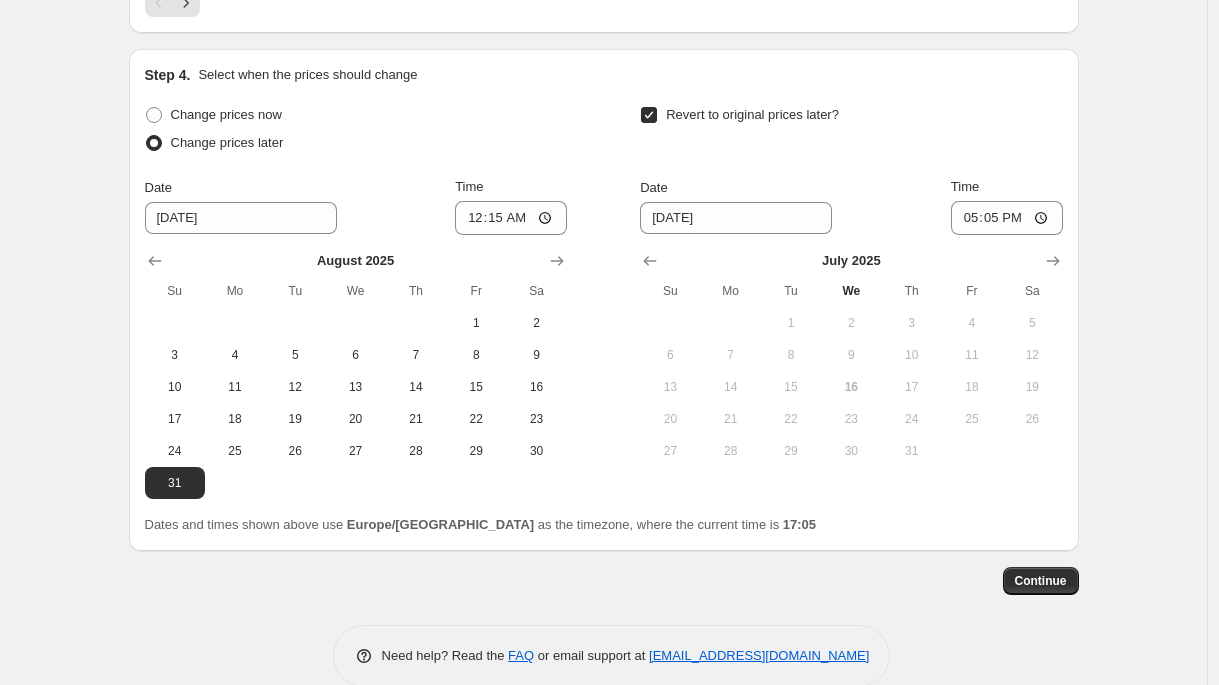 click at bounding box center [851, 261] 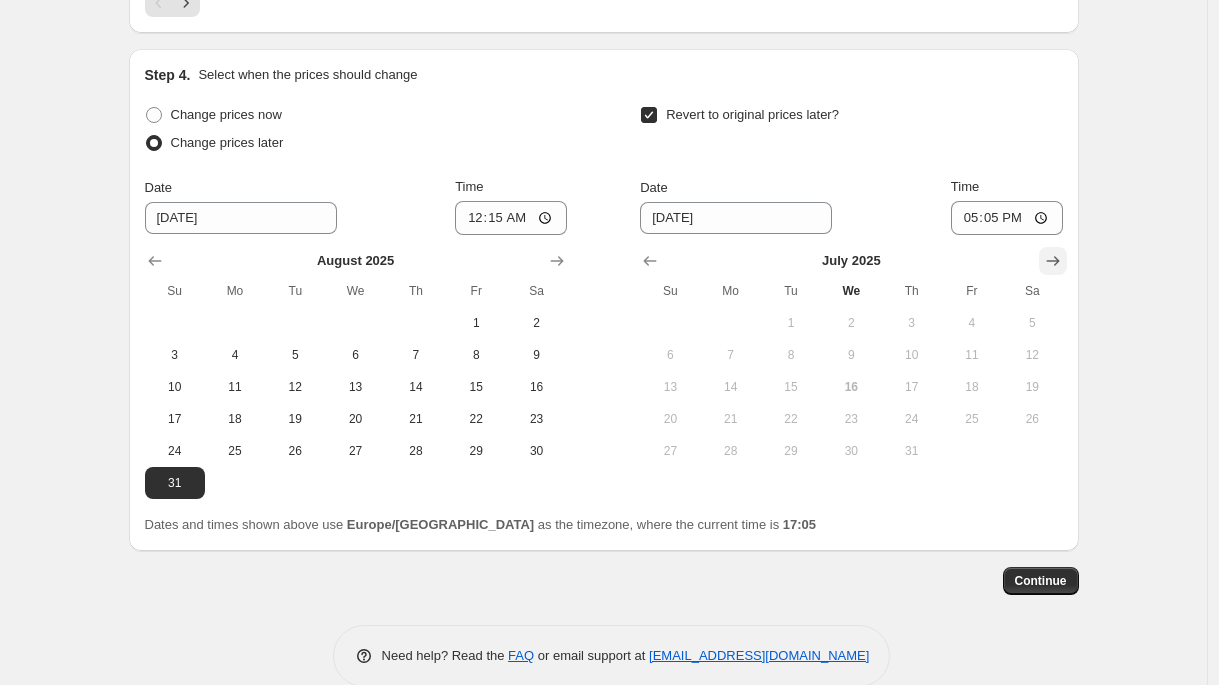 click 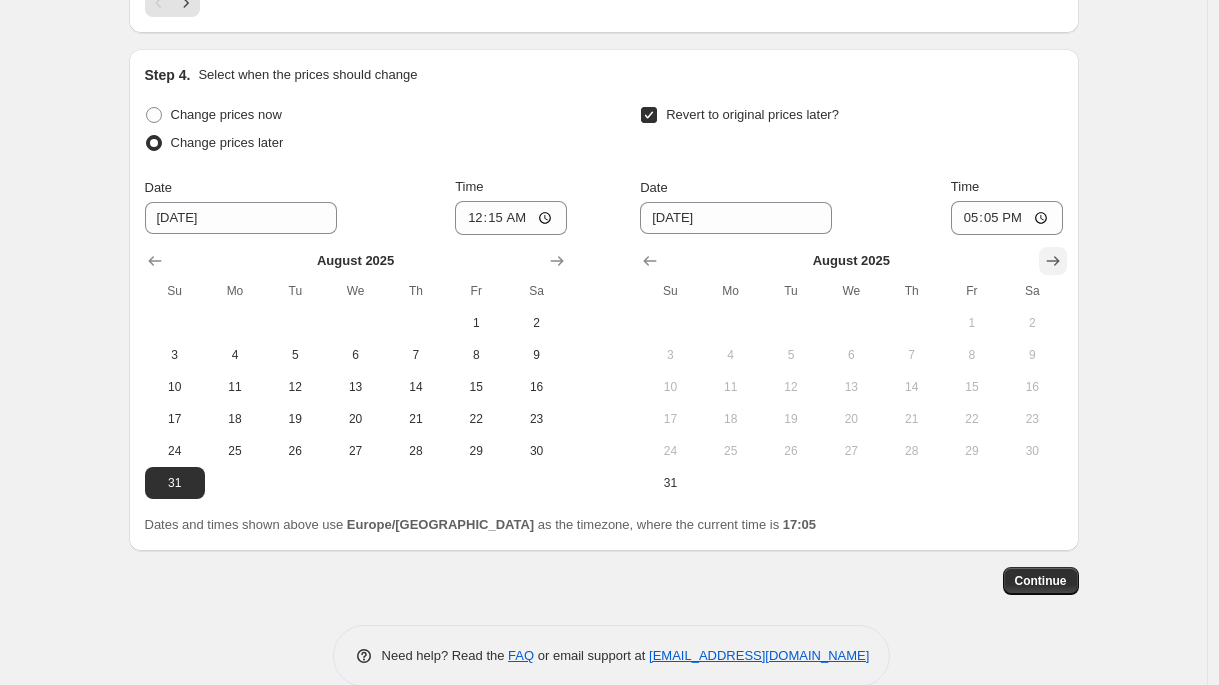 click 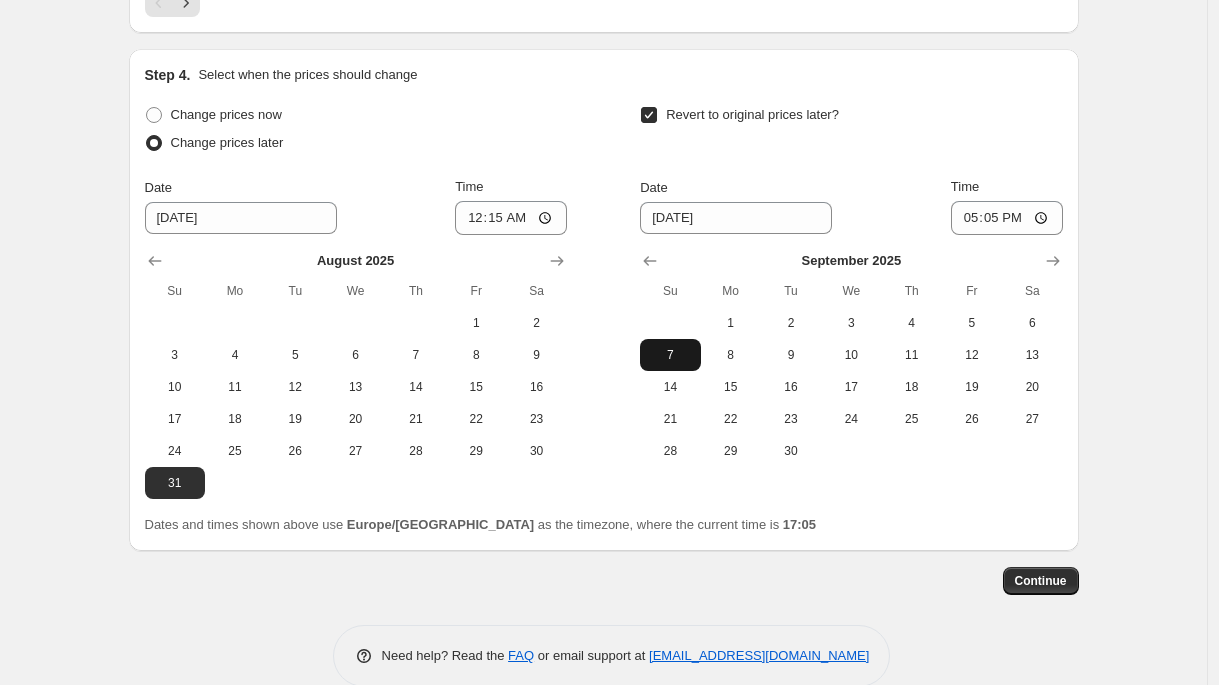 drag, startPoint x: 672, startPoint y: 348, endPoint x: 690, endPoint y: 346, distance: 18.110771 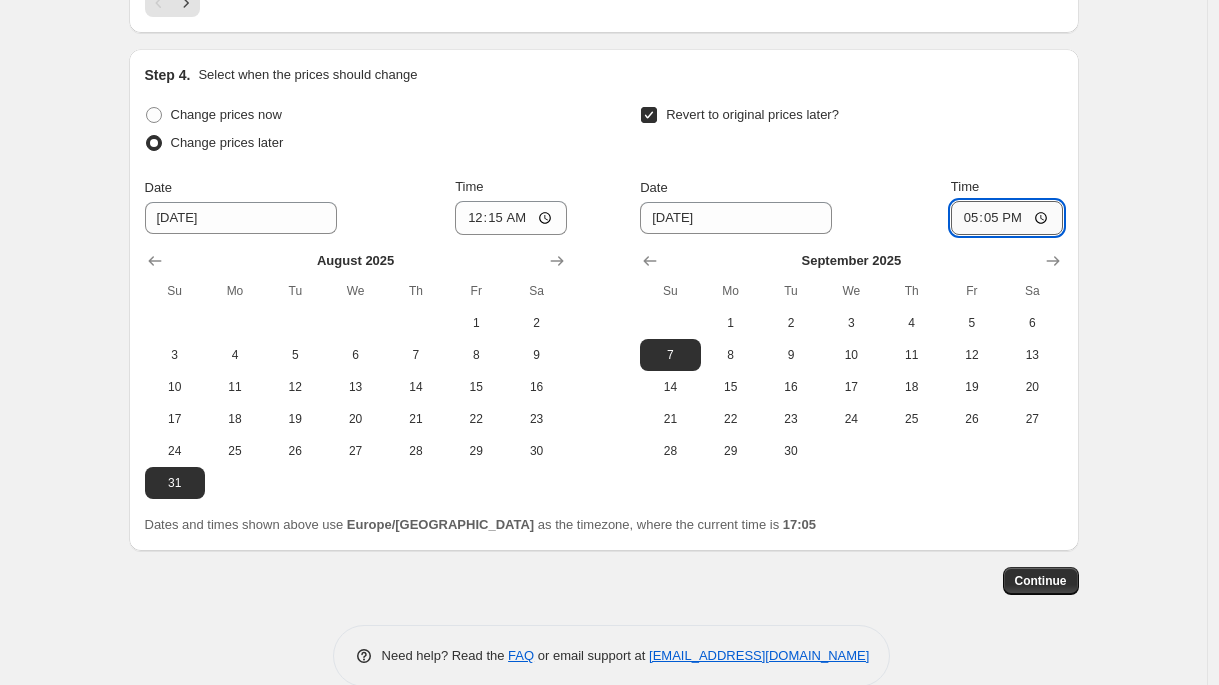 click on "17:05" at bounding box center [1007, 218] 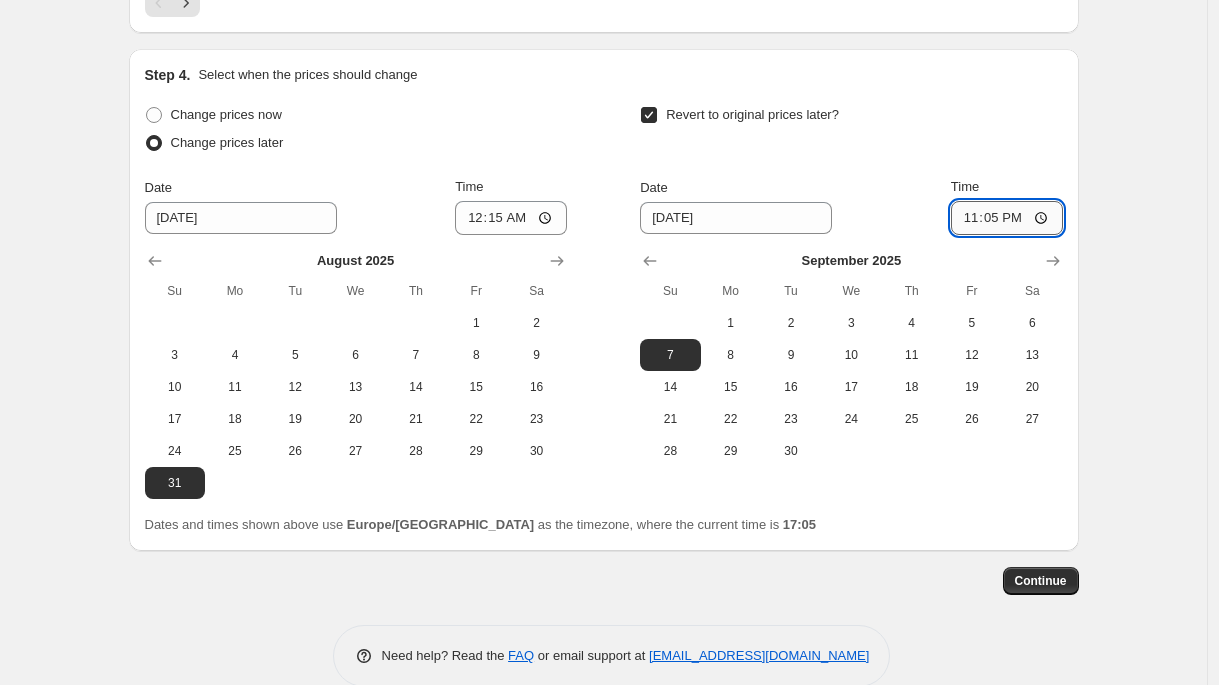 type on "23:59" 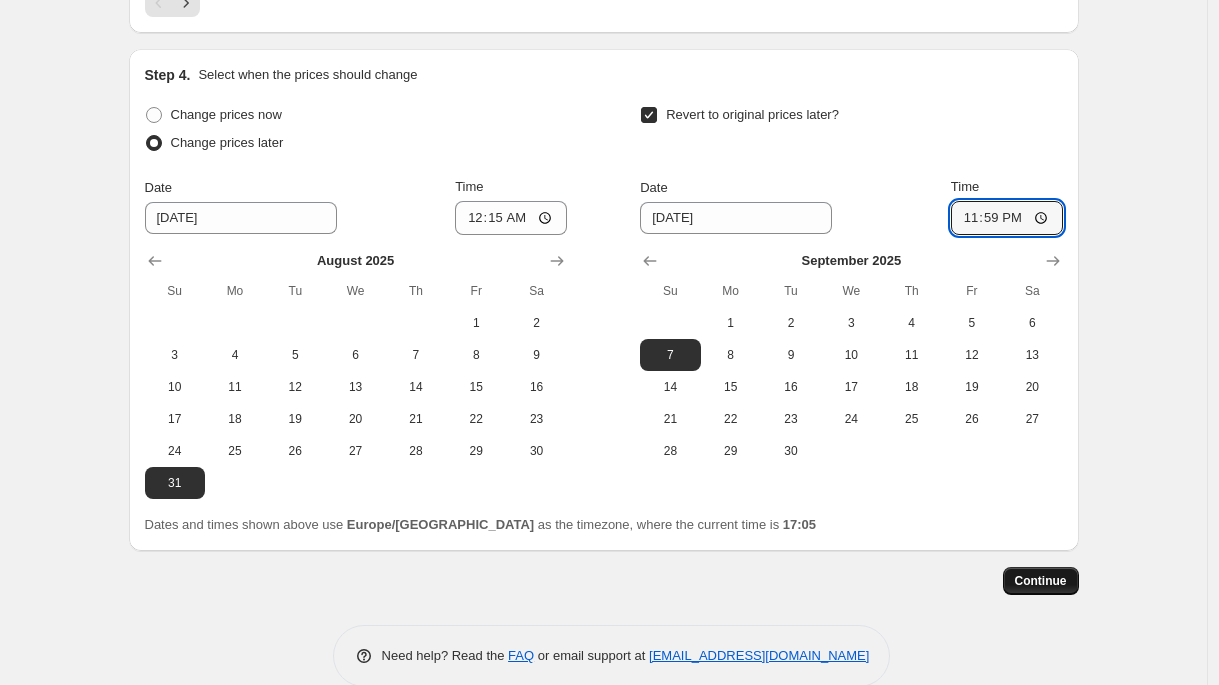 click on "Continue" at bounding box center (1041, 581) 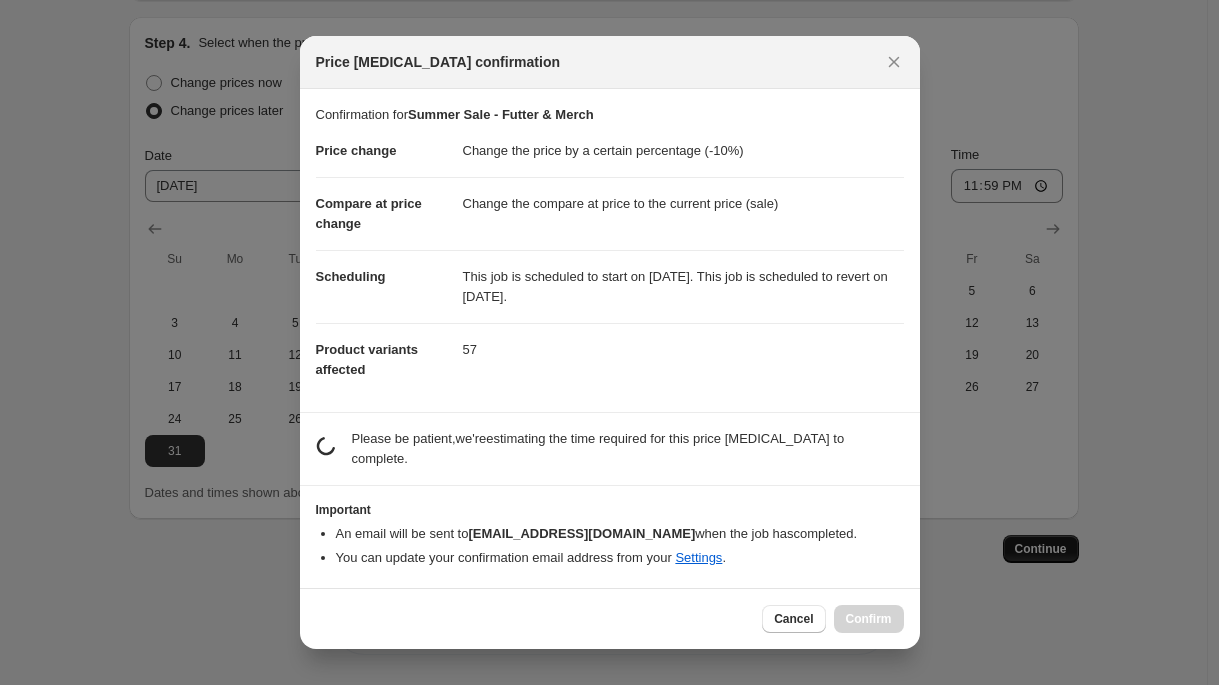 scroll, scrollTop: 0, scrollLeft: 0, axis: both 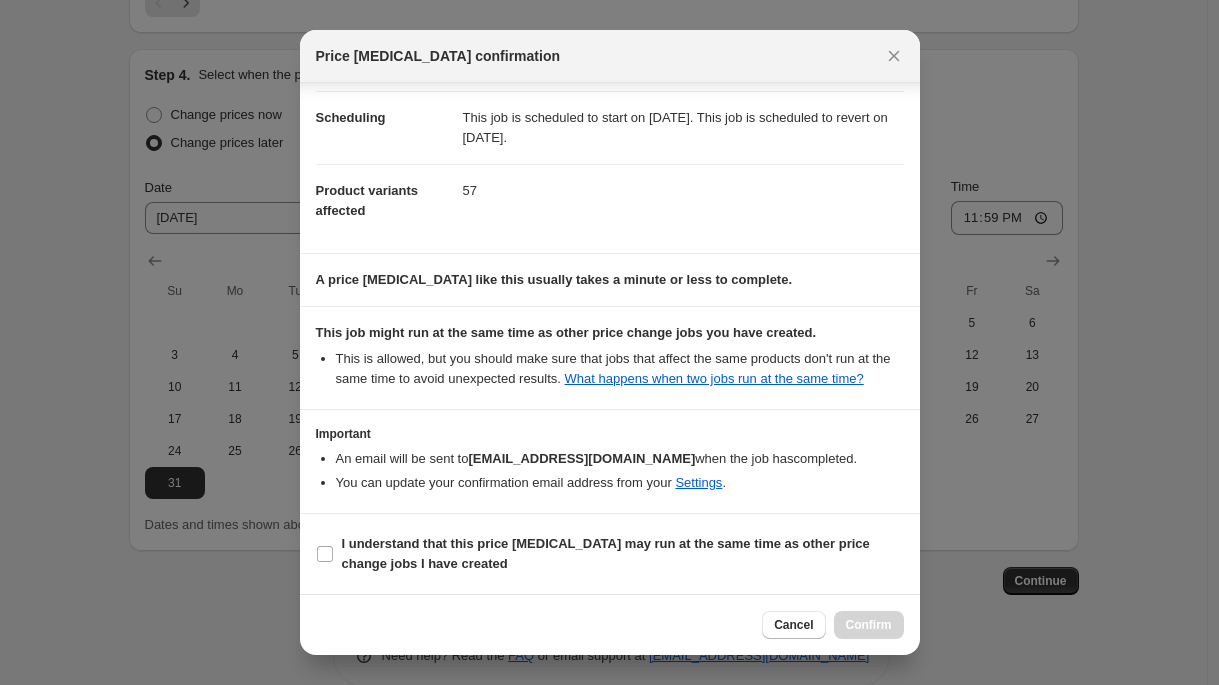 click on "I understand that this price [MEDICAL_DATA] may run at the same time as other price change jobs I have created" at bounding box center (610, 554) 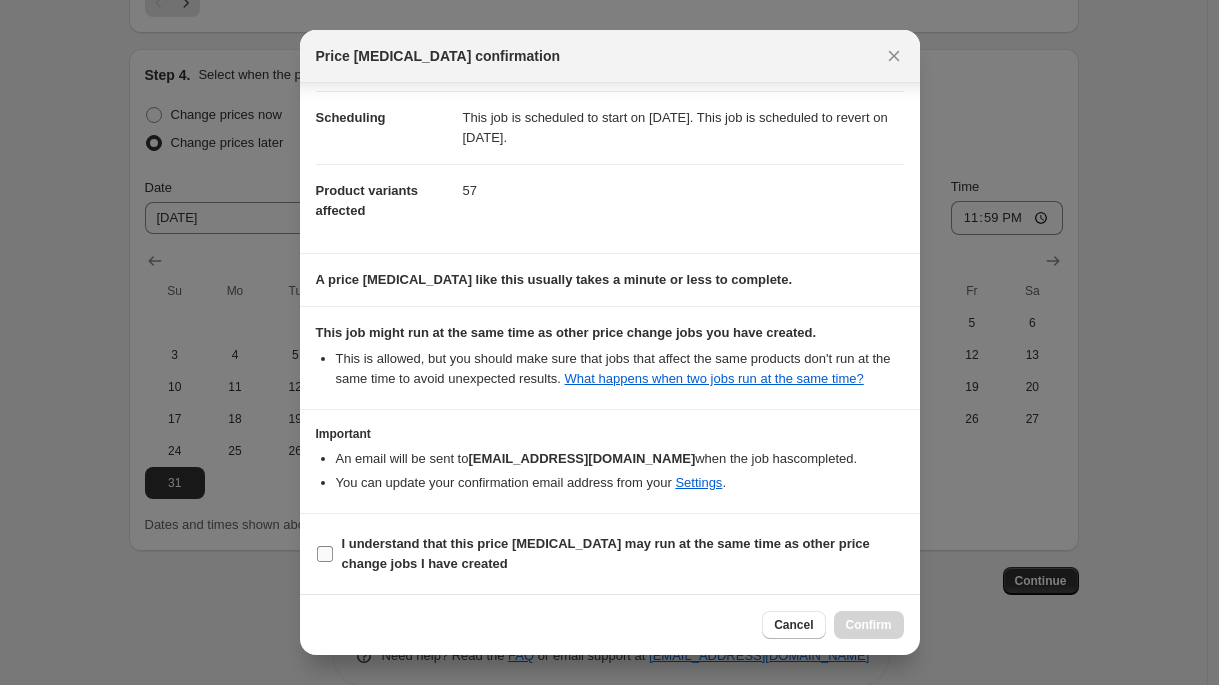 click on "I understand that this price [MEDICAL_DATA] may run at the same time as other price change jobs I have created" at bounding box center (623, 554) 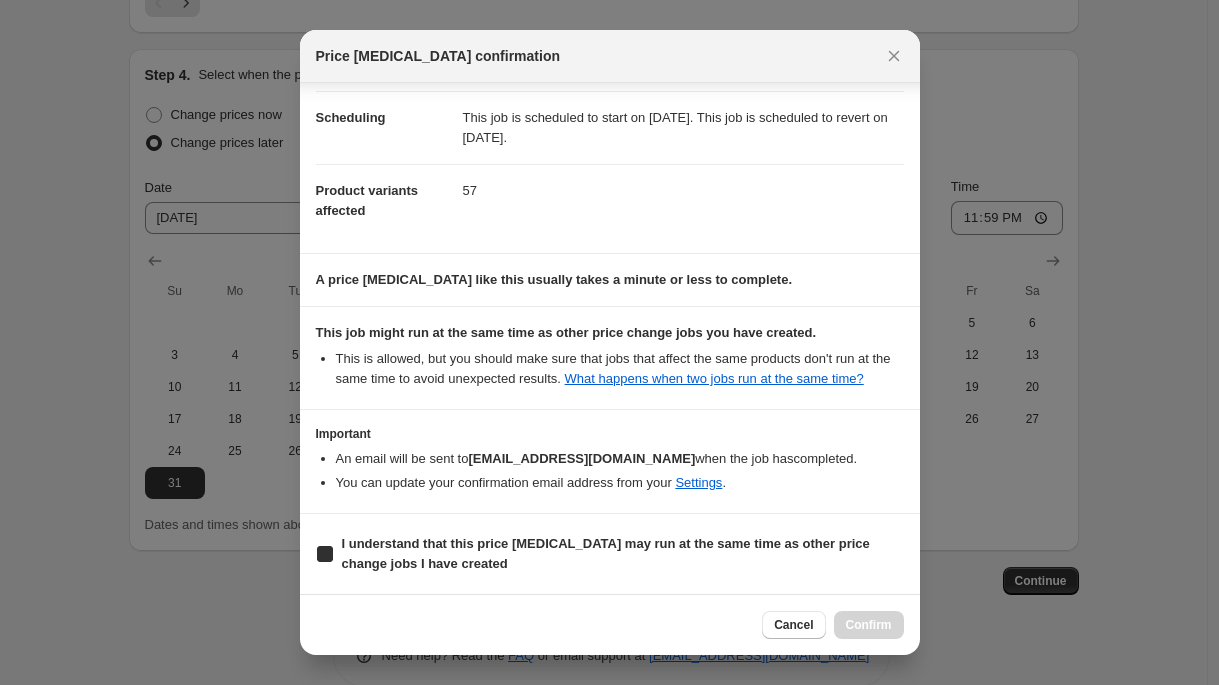 checkbox on "true" 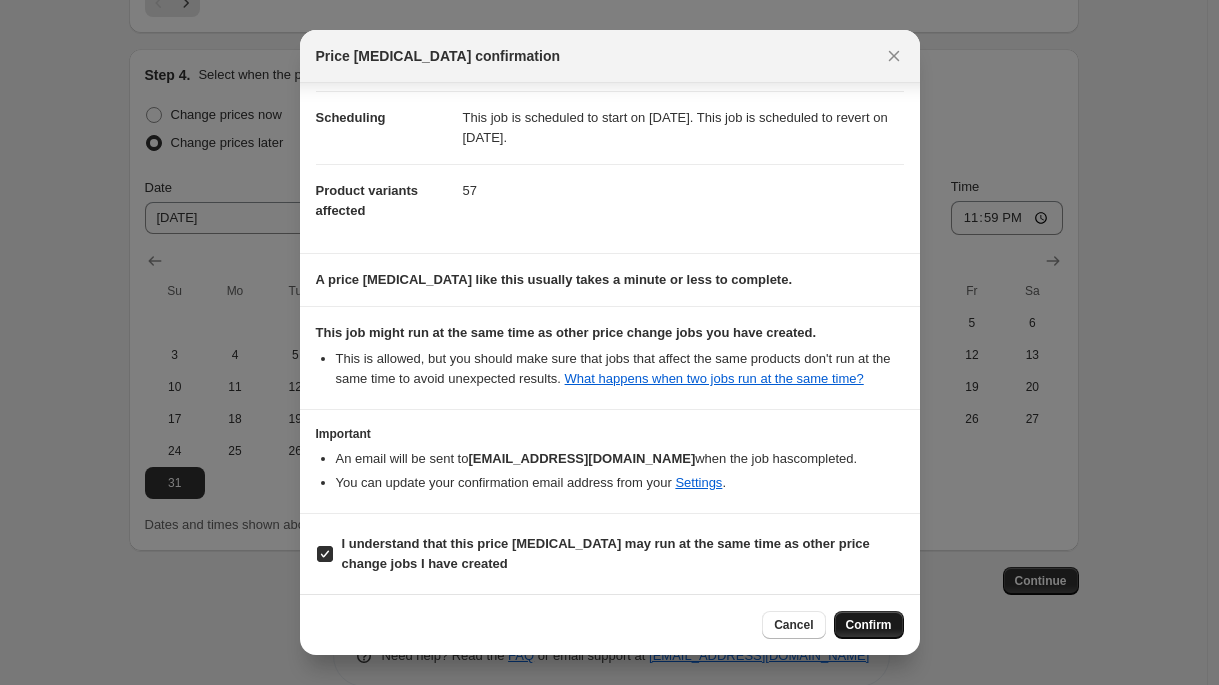 click on "Confirm" at bounding box center (869, 625) 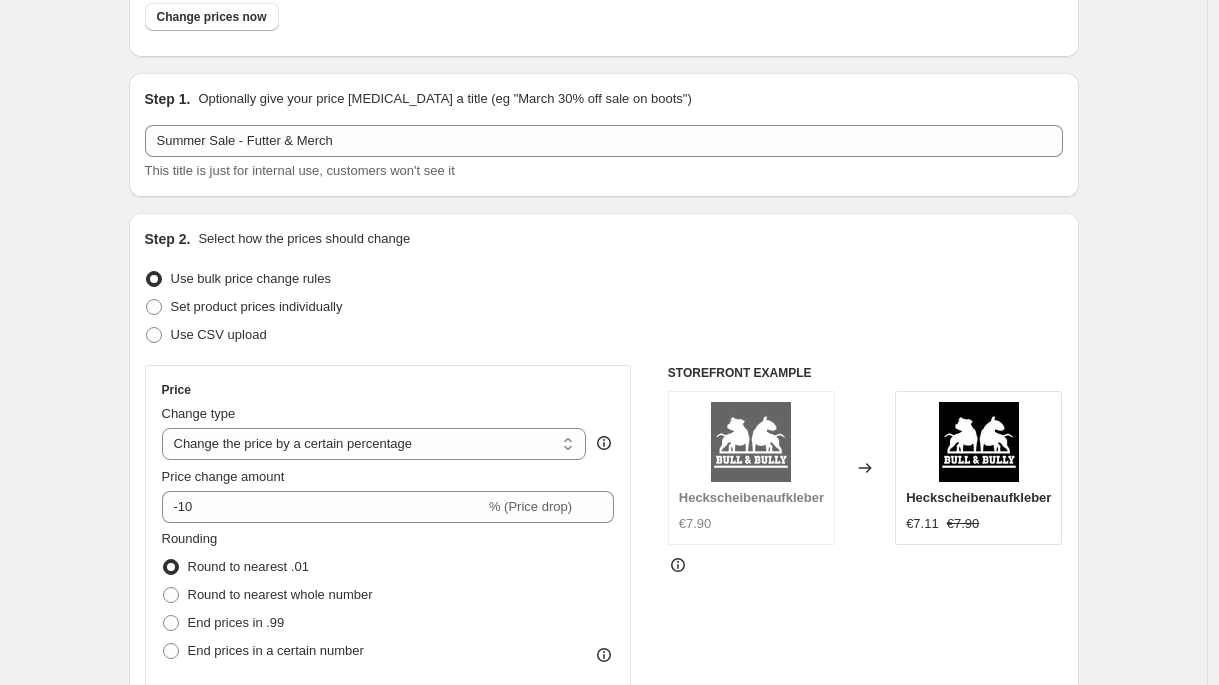 scroll, scrollTop: 0, scrollLeft: 0, axis: both 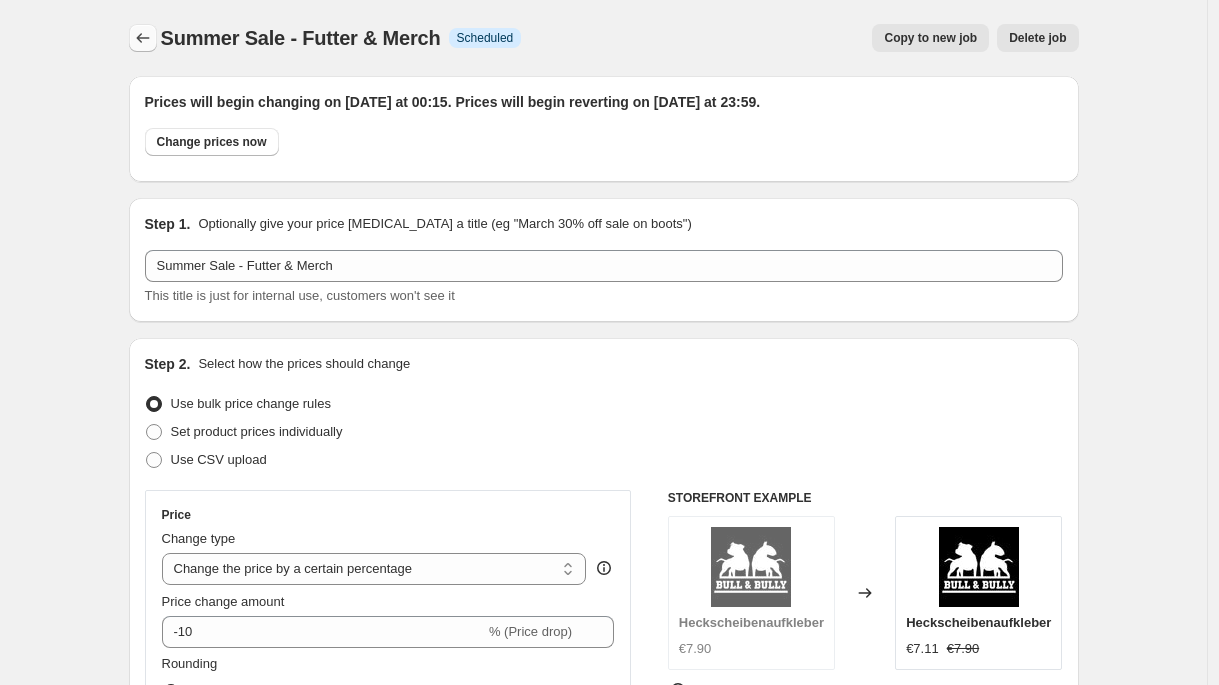 click 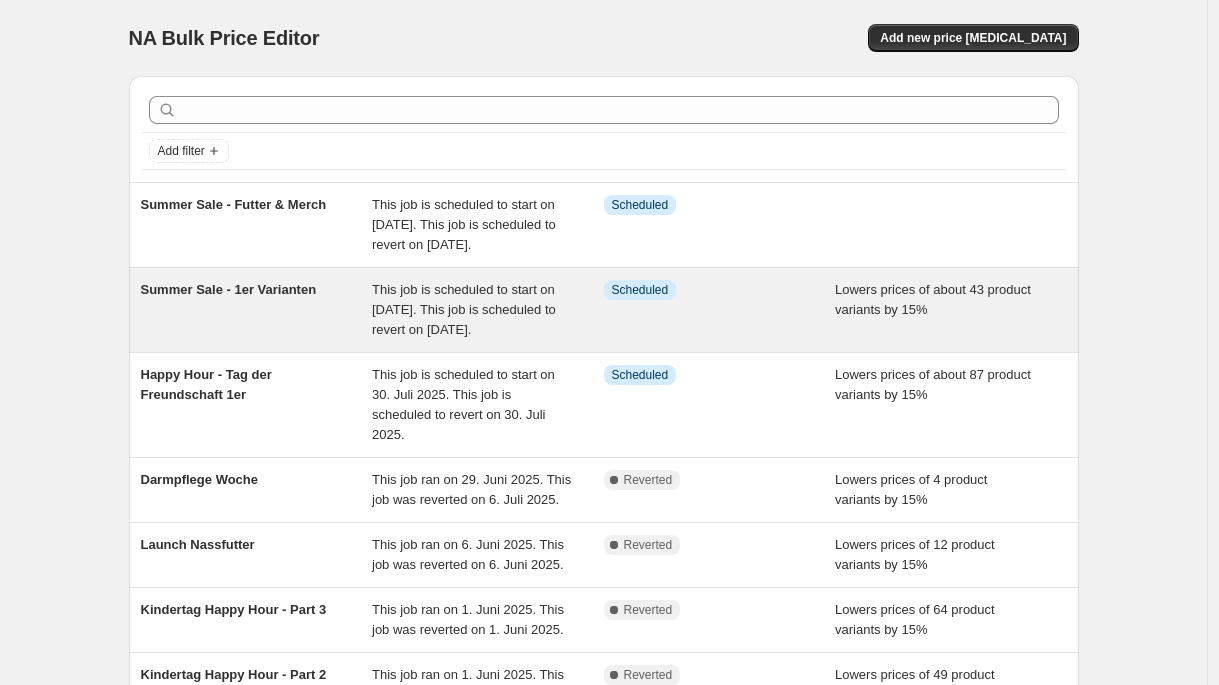 click on "Summer Sale - 1er Varianten" at bounding box center (257, 310) 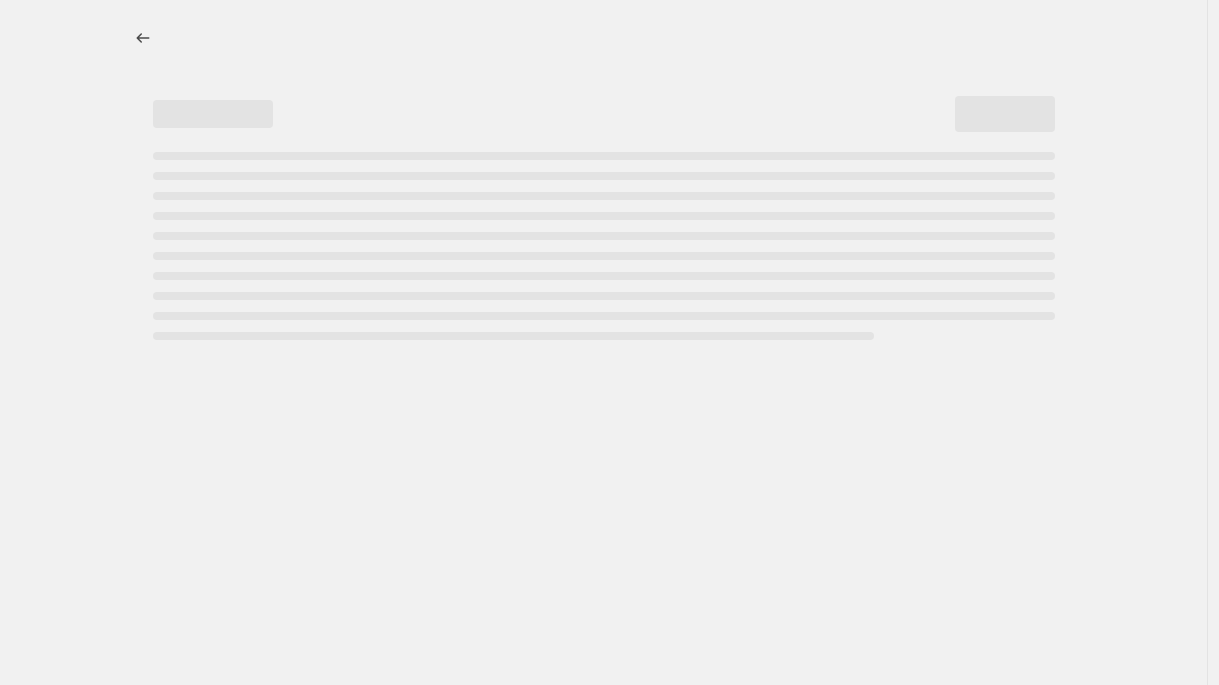 select on "percentage" 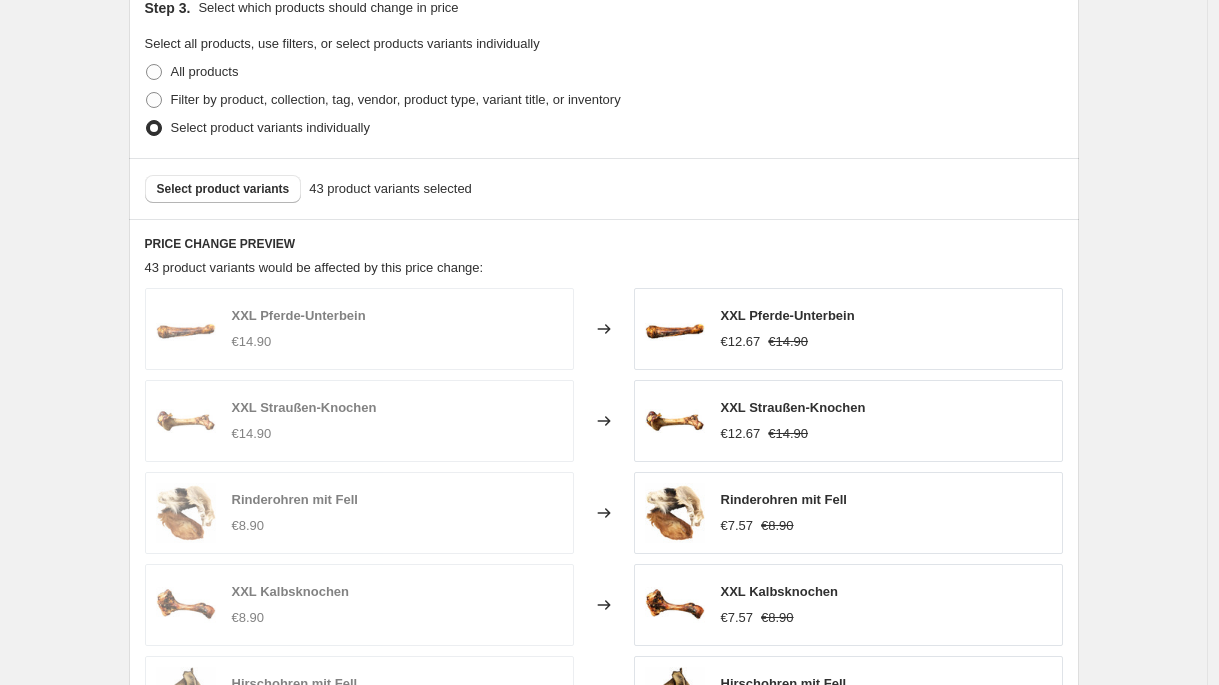 scroll, scrollTop: 1064, scrollLeft: 0, axis: vertical 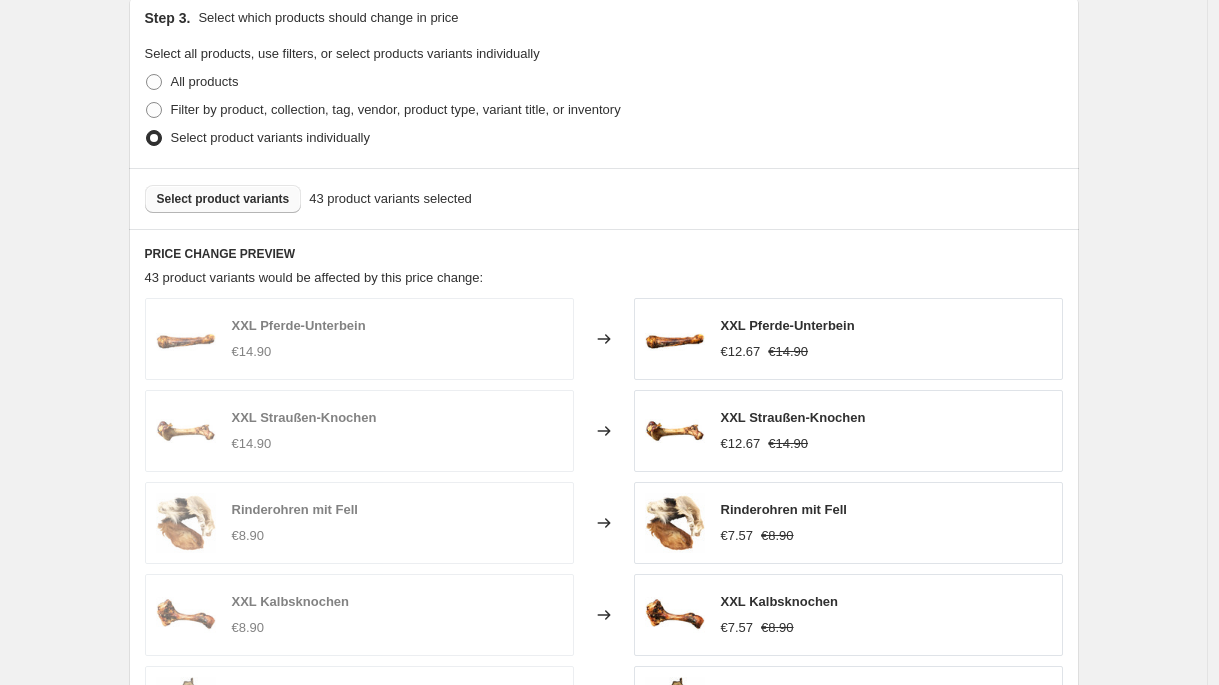 click on "Select product variants" at bounding box center [223, 199] 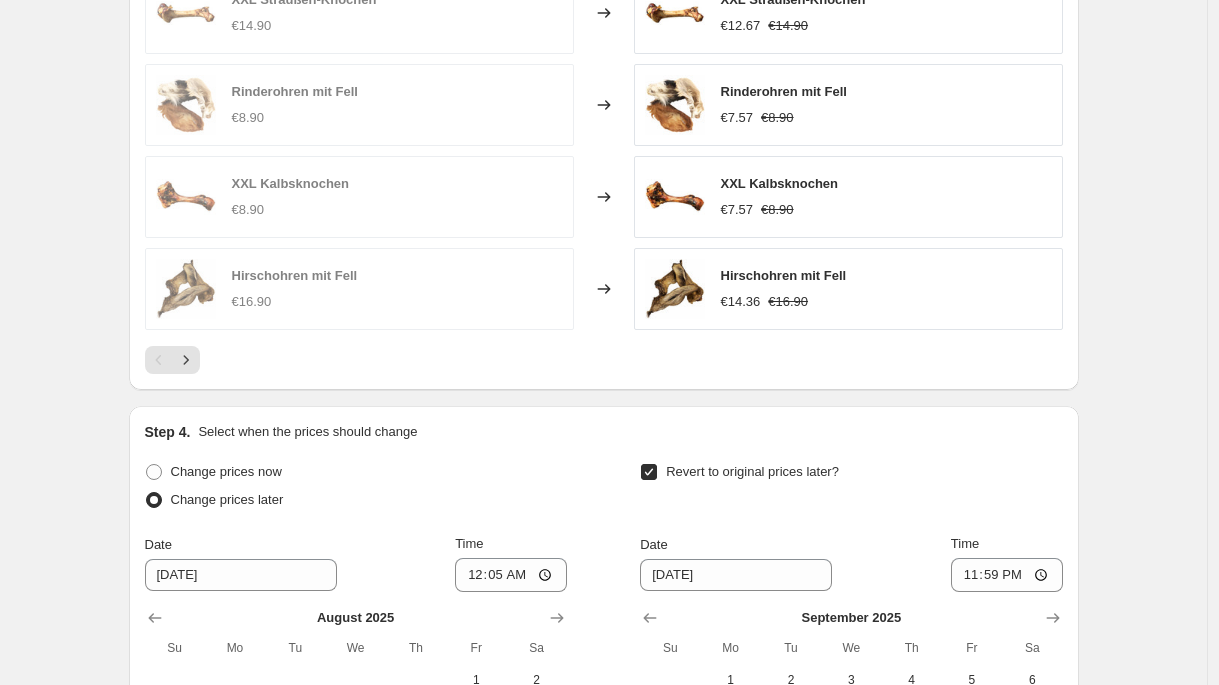 scroll, scrollTop: 1871, scrollLeft: 0, axis: vertical 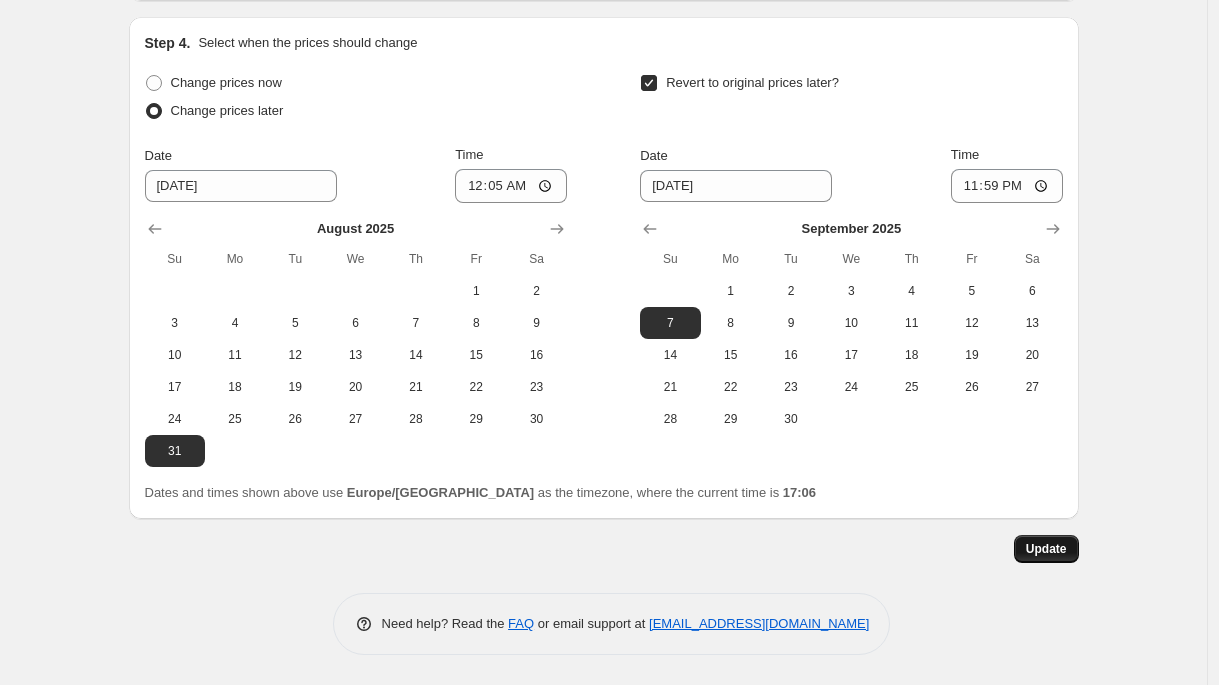 click on "Update" at bounding box center [1046, 549] 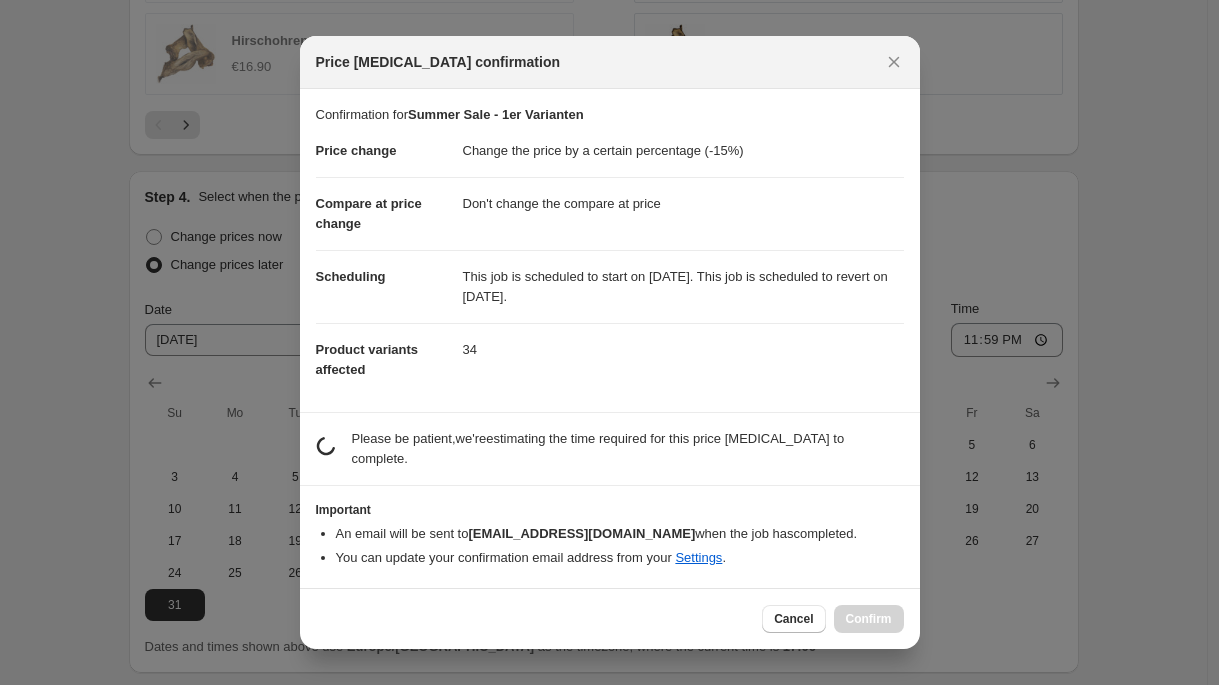 scroll, scrollTop: 1871, scrollLeft: 0, axis: vertical 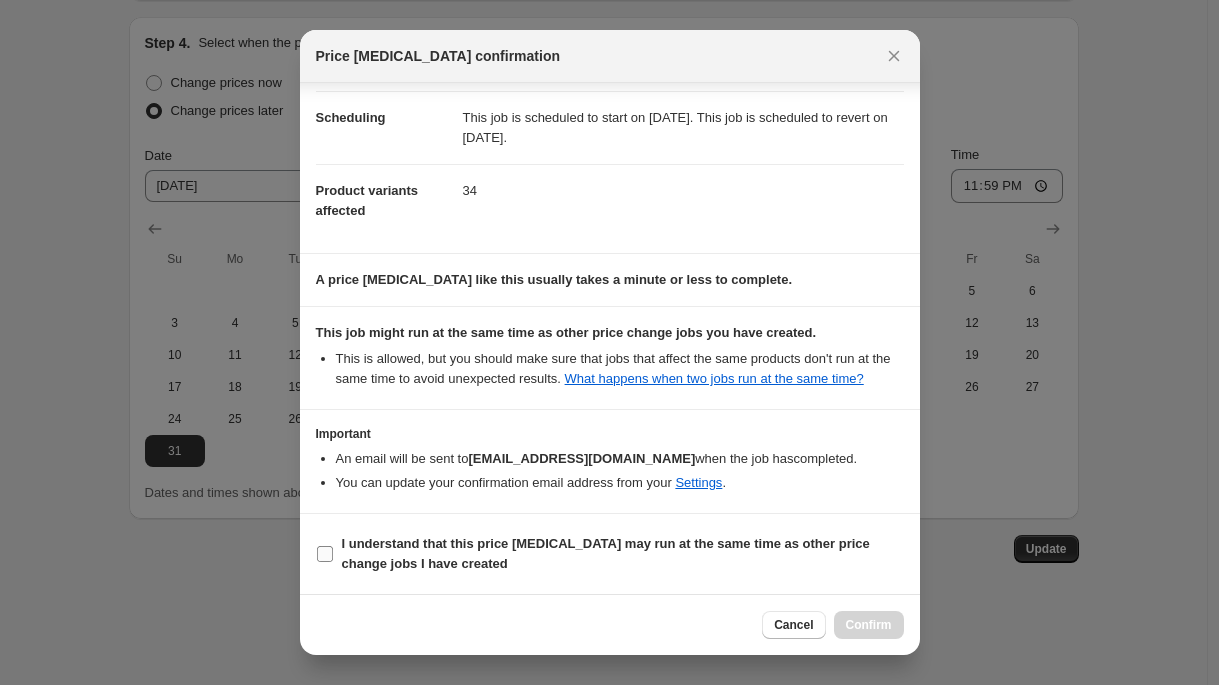 click on "I understand that this price [MEDICAL_DATA] may run at the same time as other price change jobs I have created" at bounding box center [606, 553] 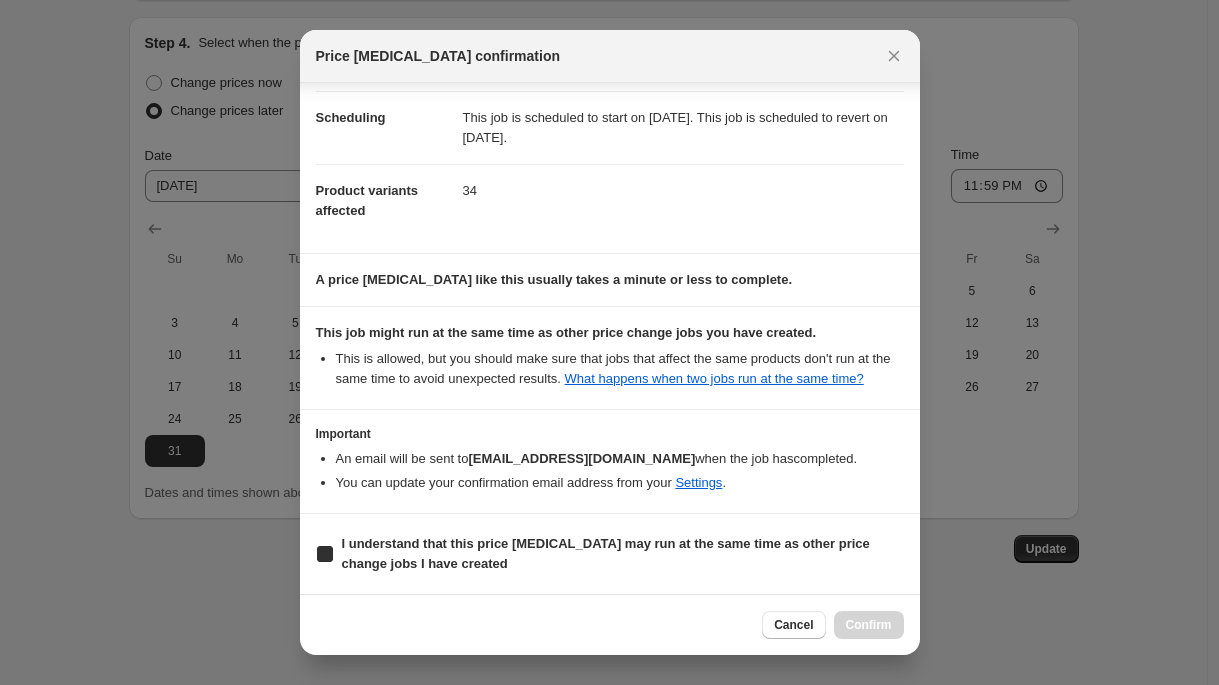 checkbox on "true" 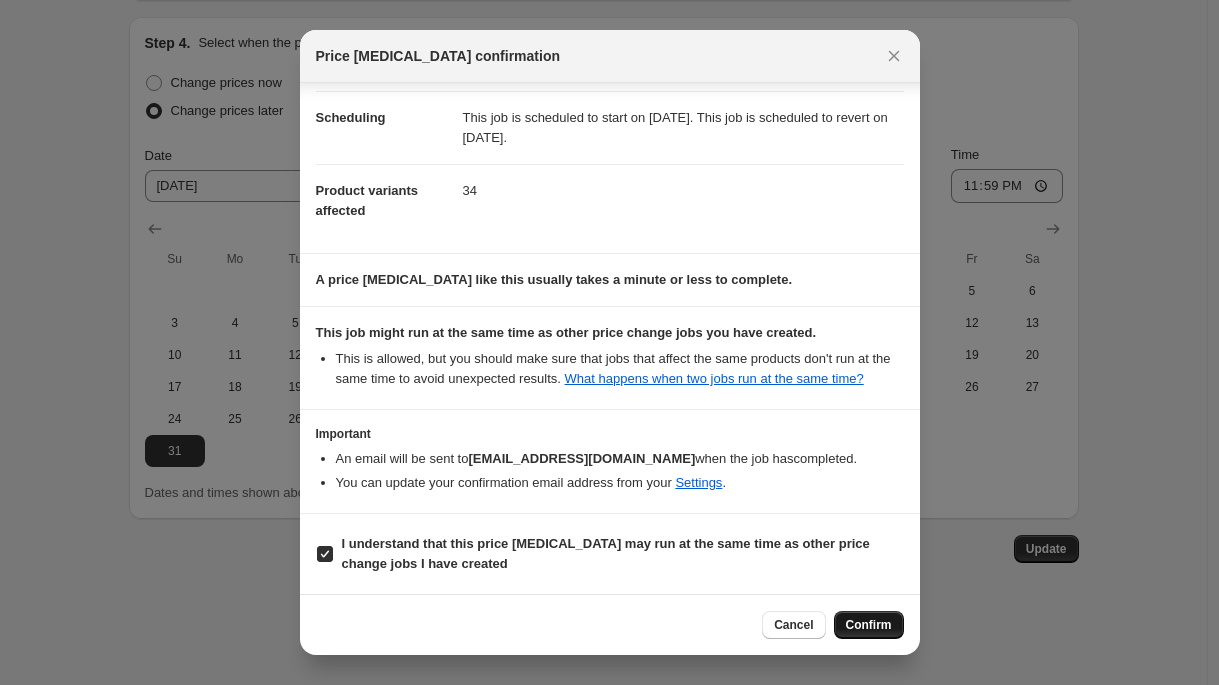 click on "Confirm" at bounding box center [869, 625] 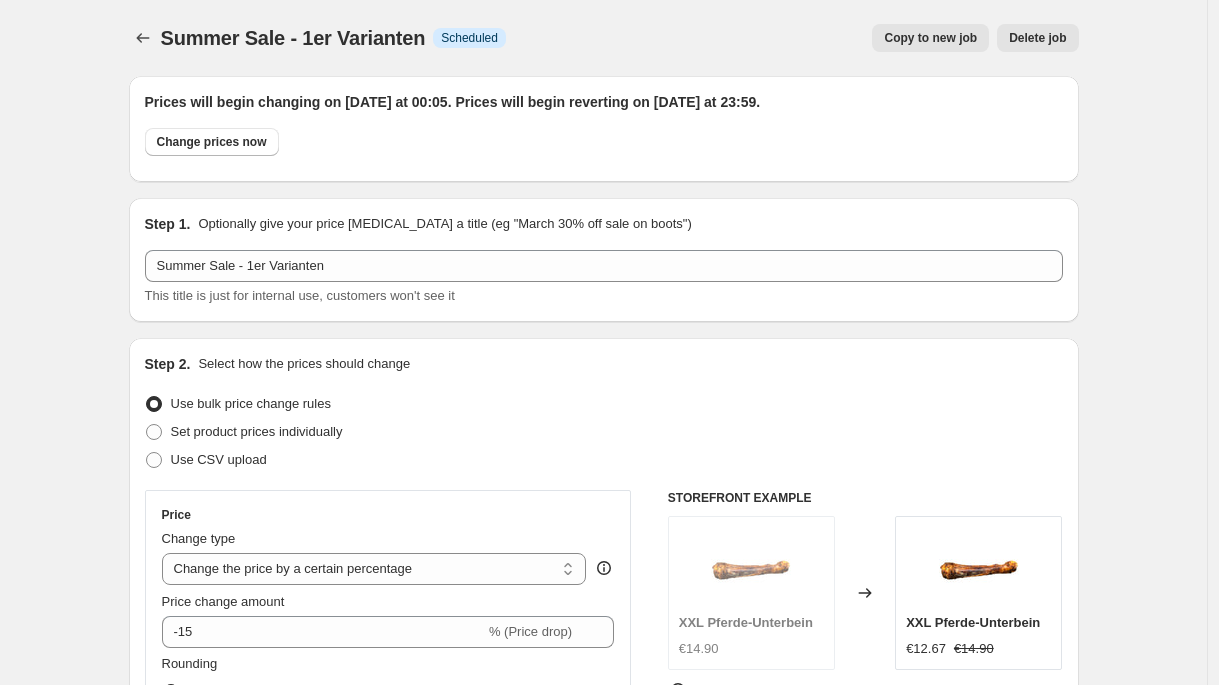 scroll, scrollTop: 1871, scrollLeft: 0, axis: vertical 